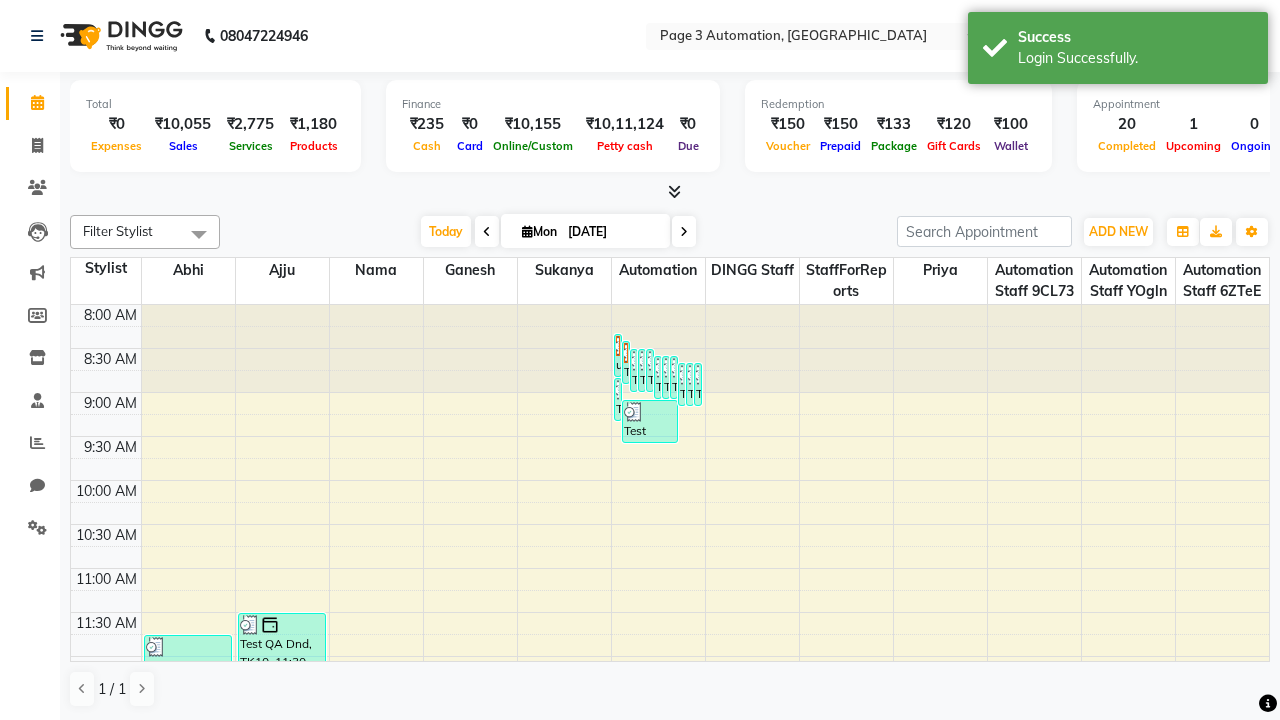 scroll, scrollTop: 0, scrollLeft: 0, axis: both 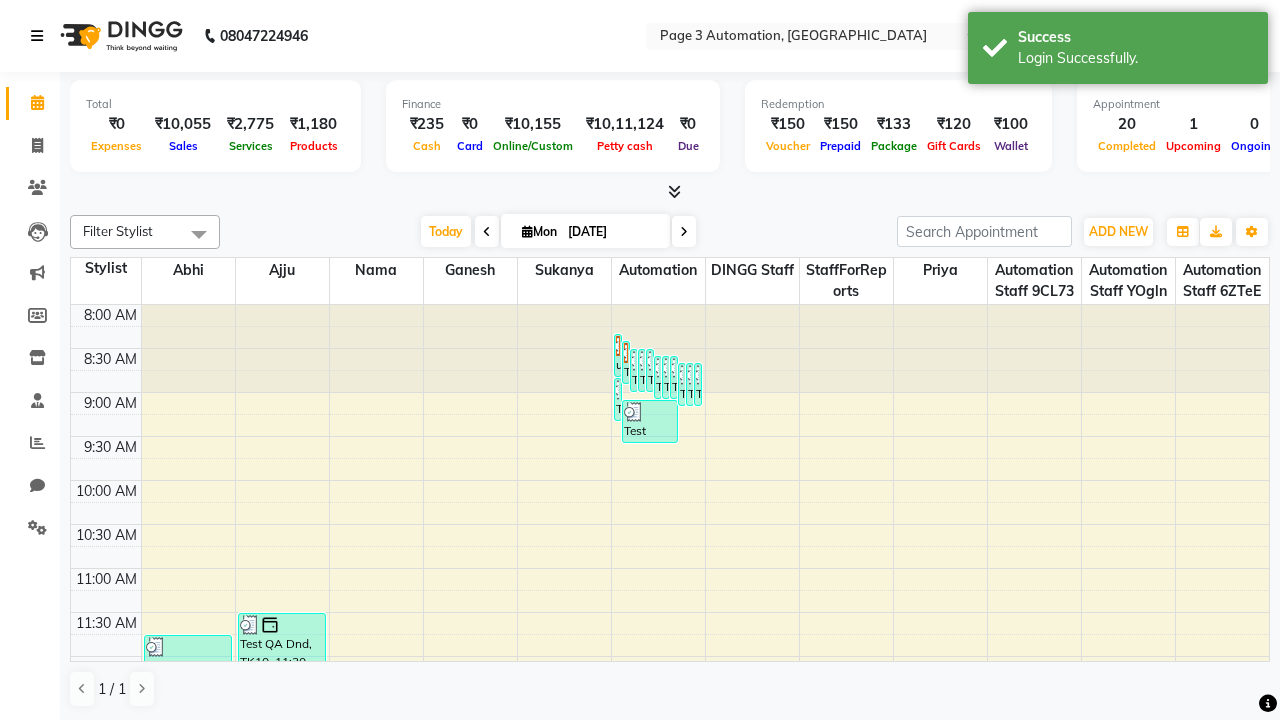 click at bounding box center [37, 36] 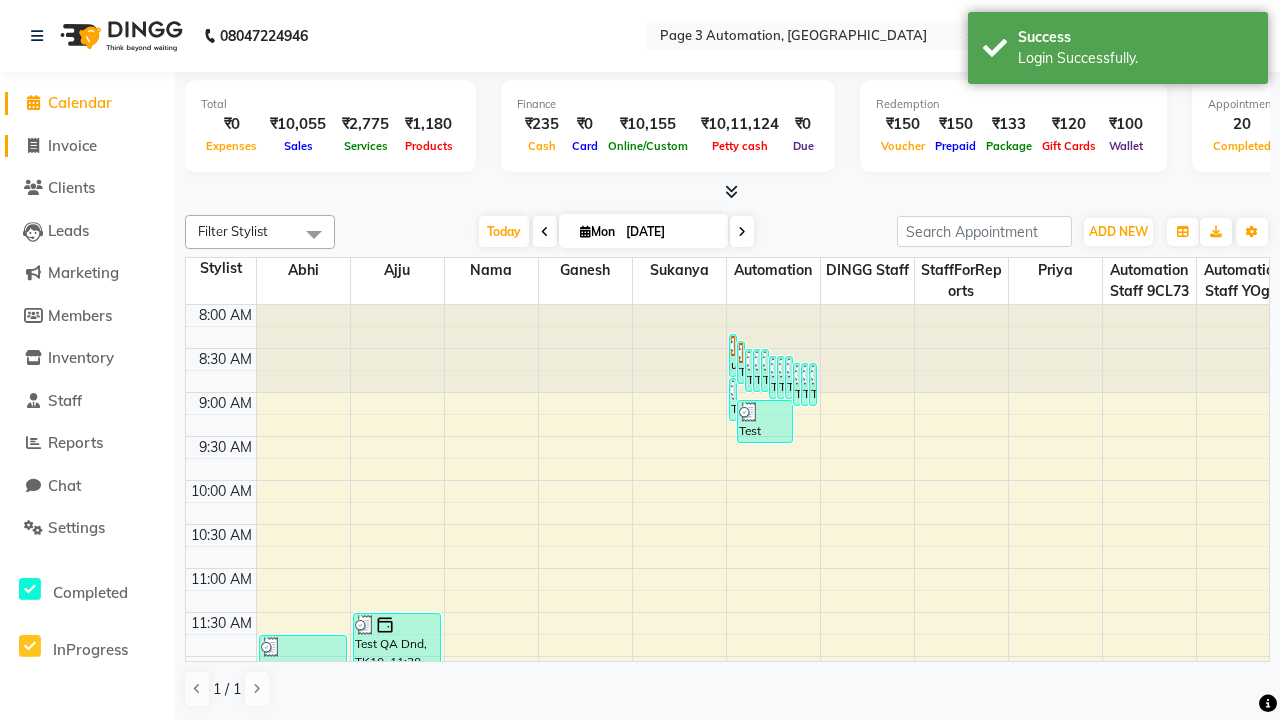 click on "Invoice" 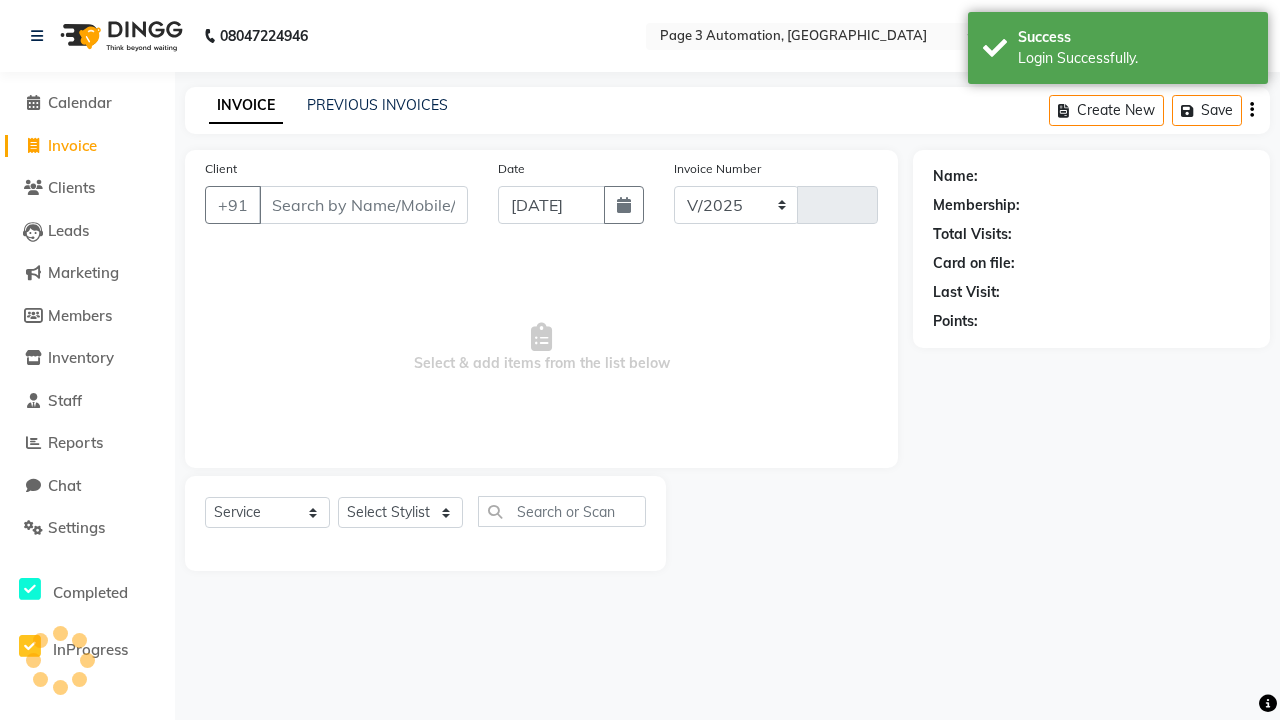select on "2774" 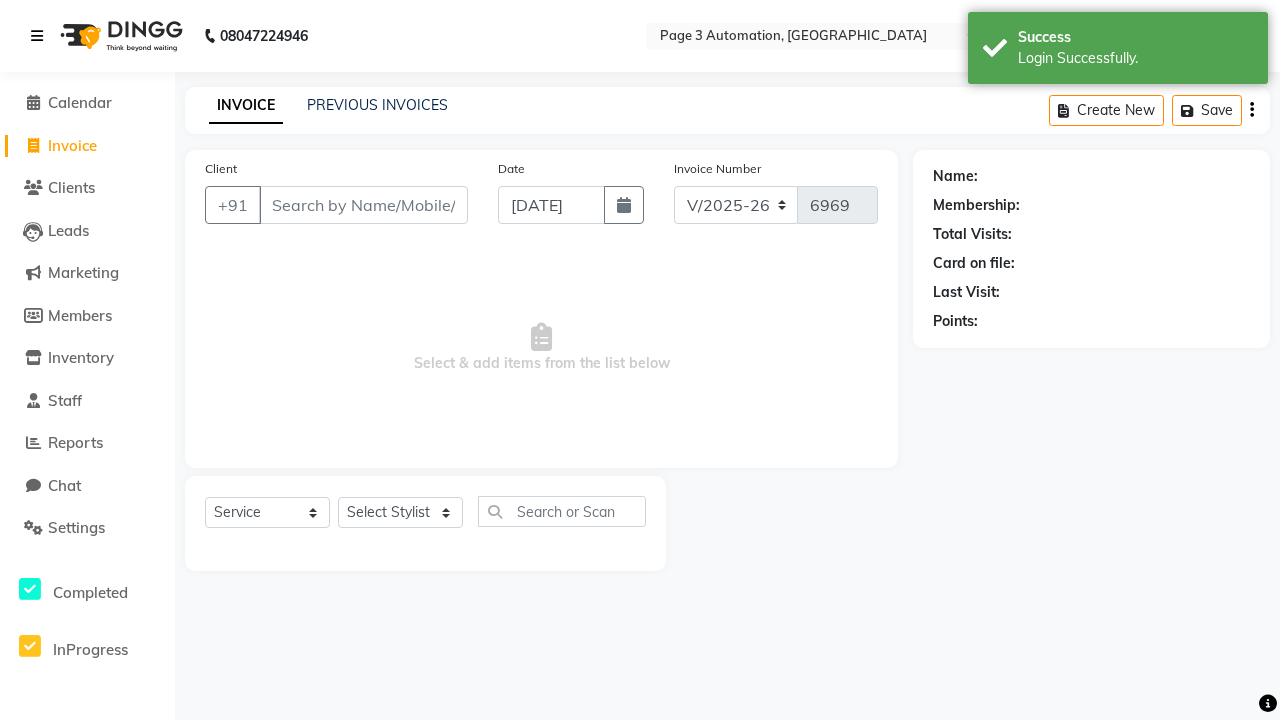 click at bounding box center [37, 36] 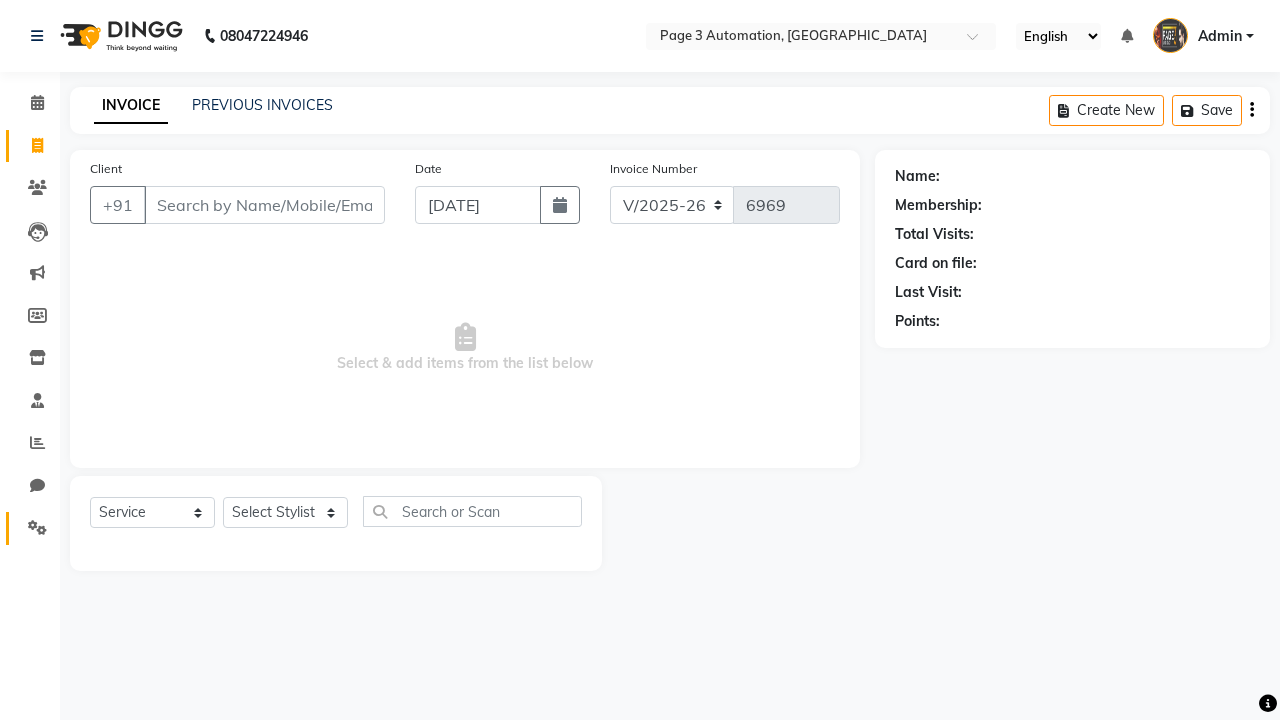 click 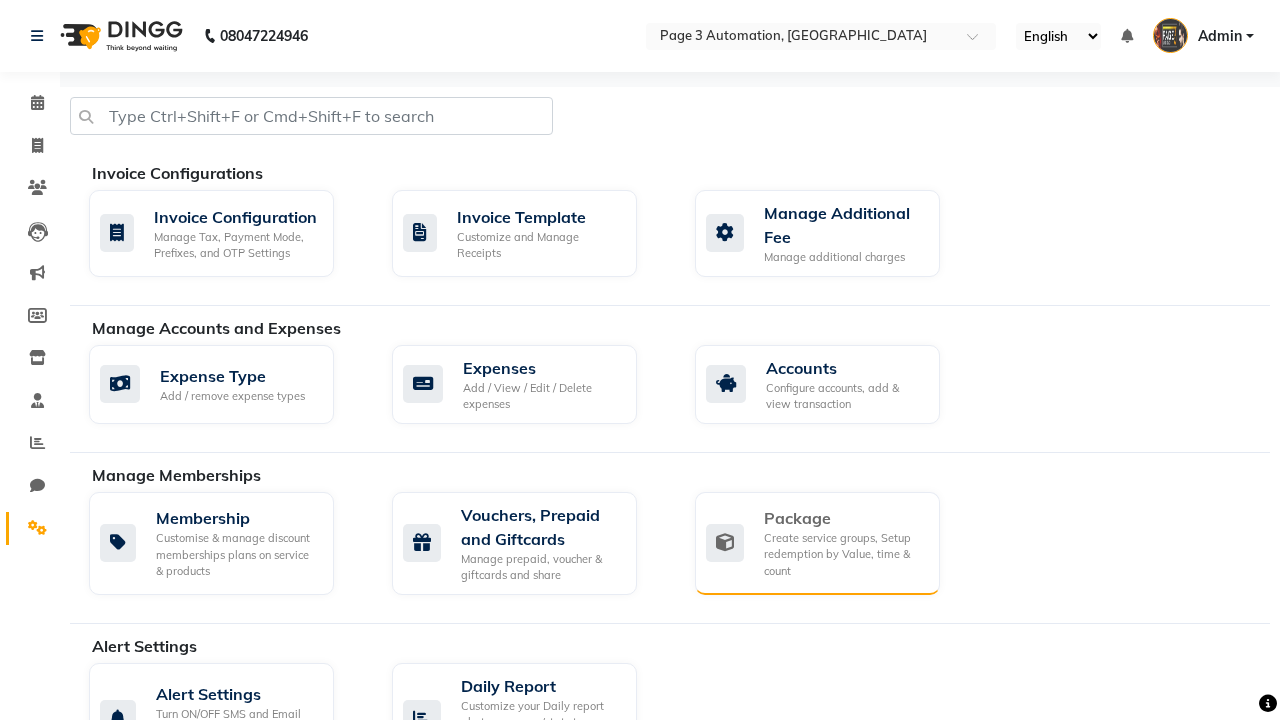 click on "Package" 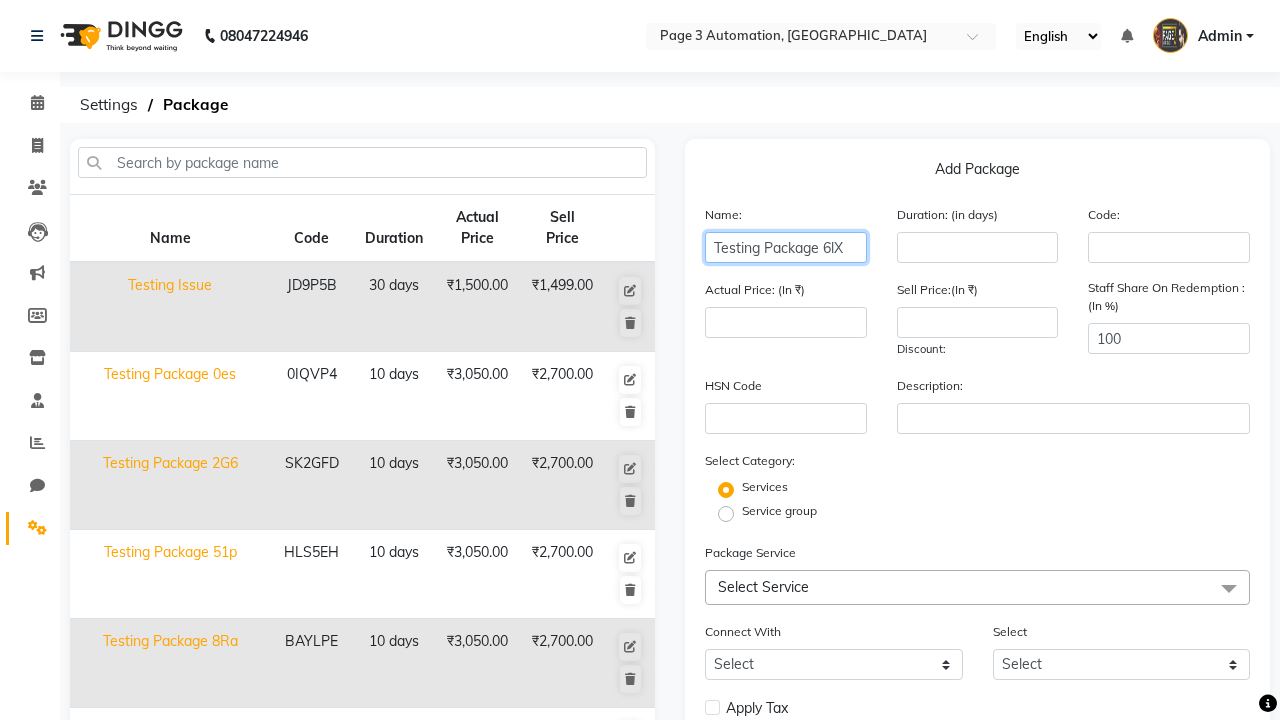 type on "Testing Package 6lX" 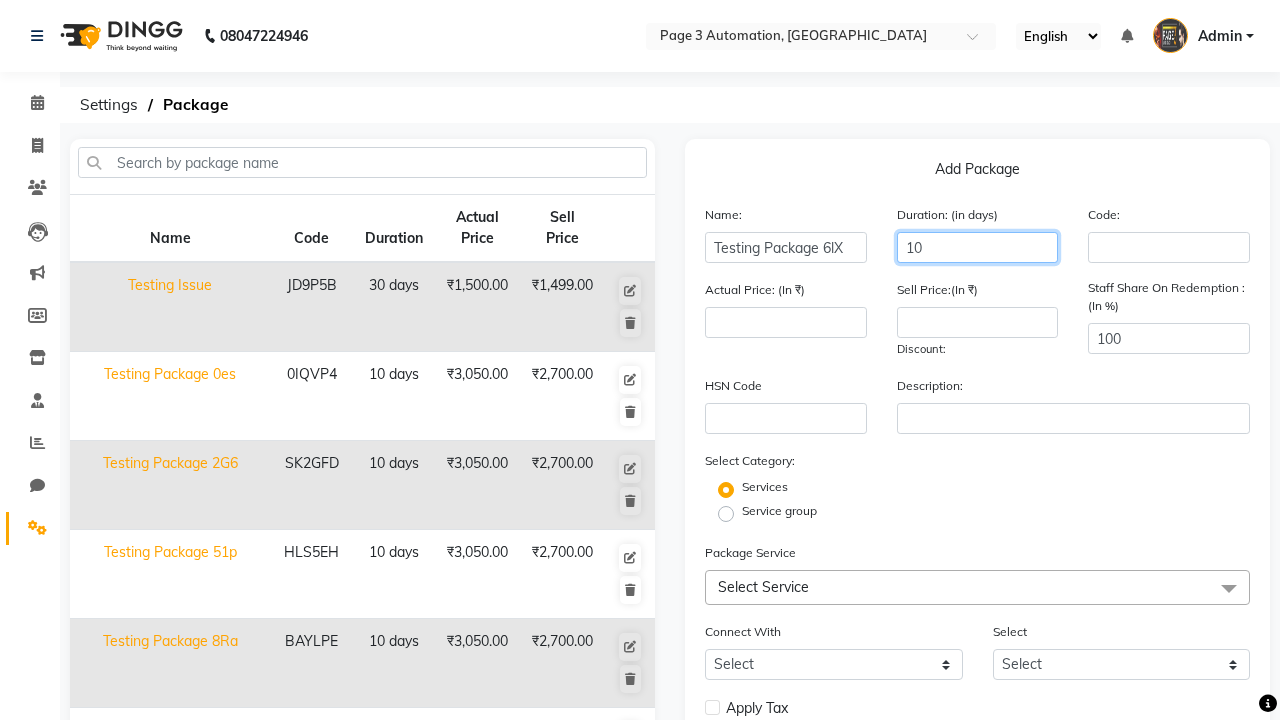 type on "10" 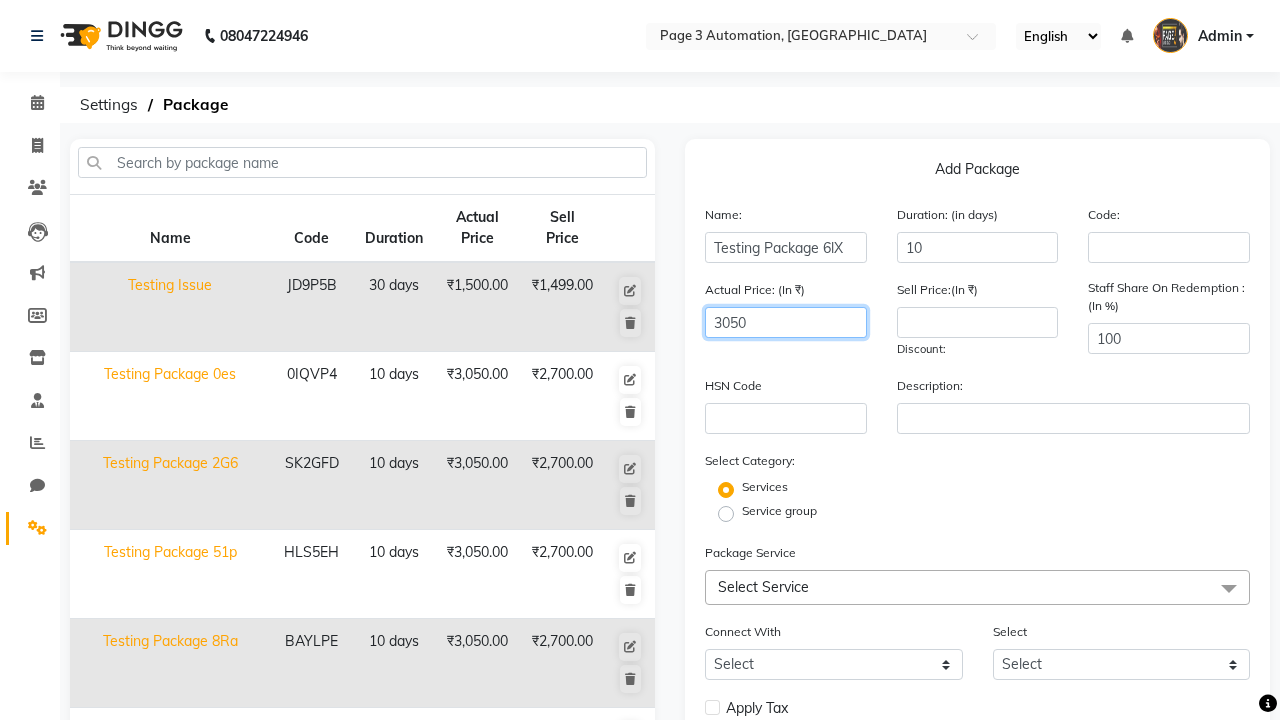 type on "3050" 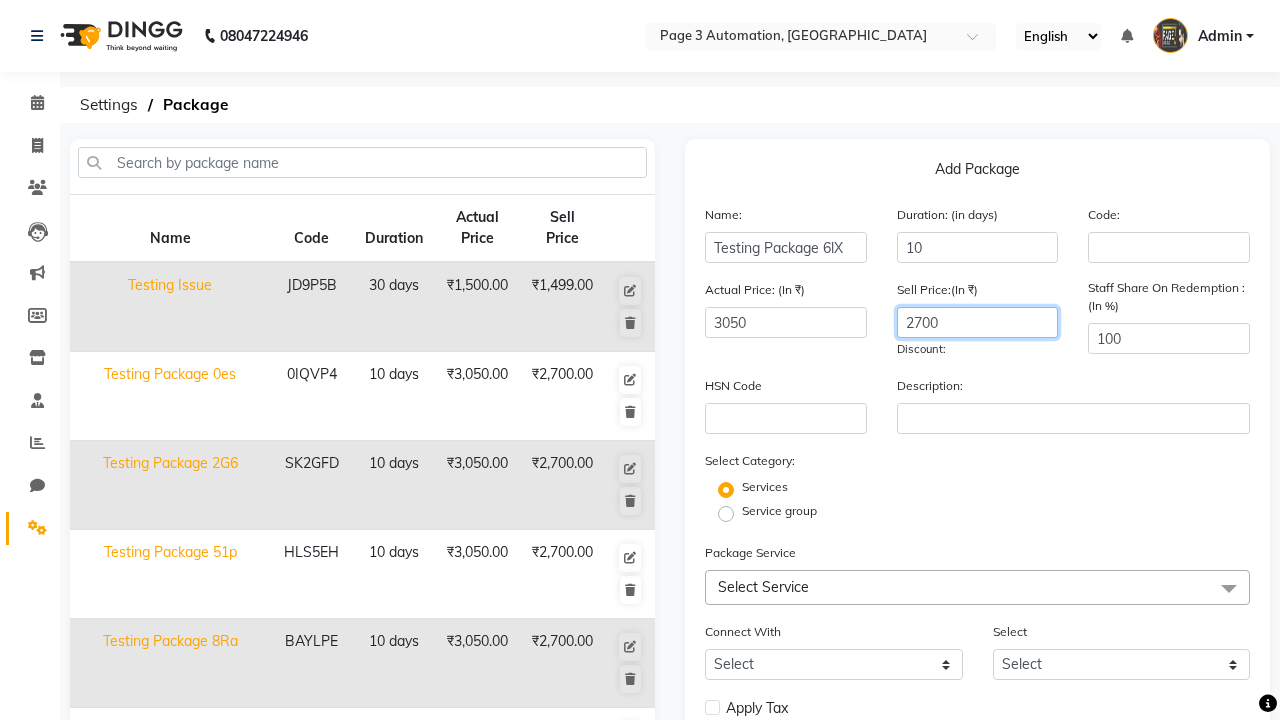 type on "2700" 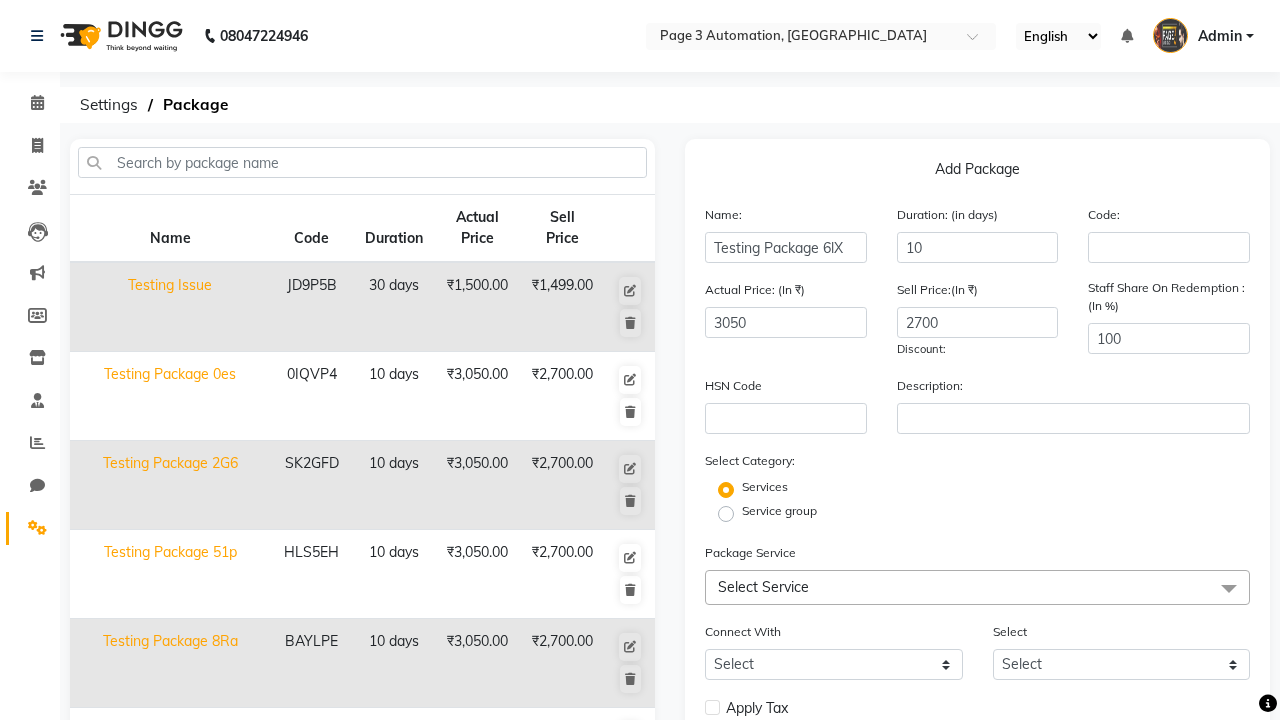 click on "Service group" 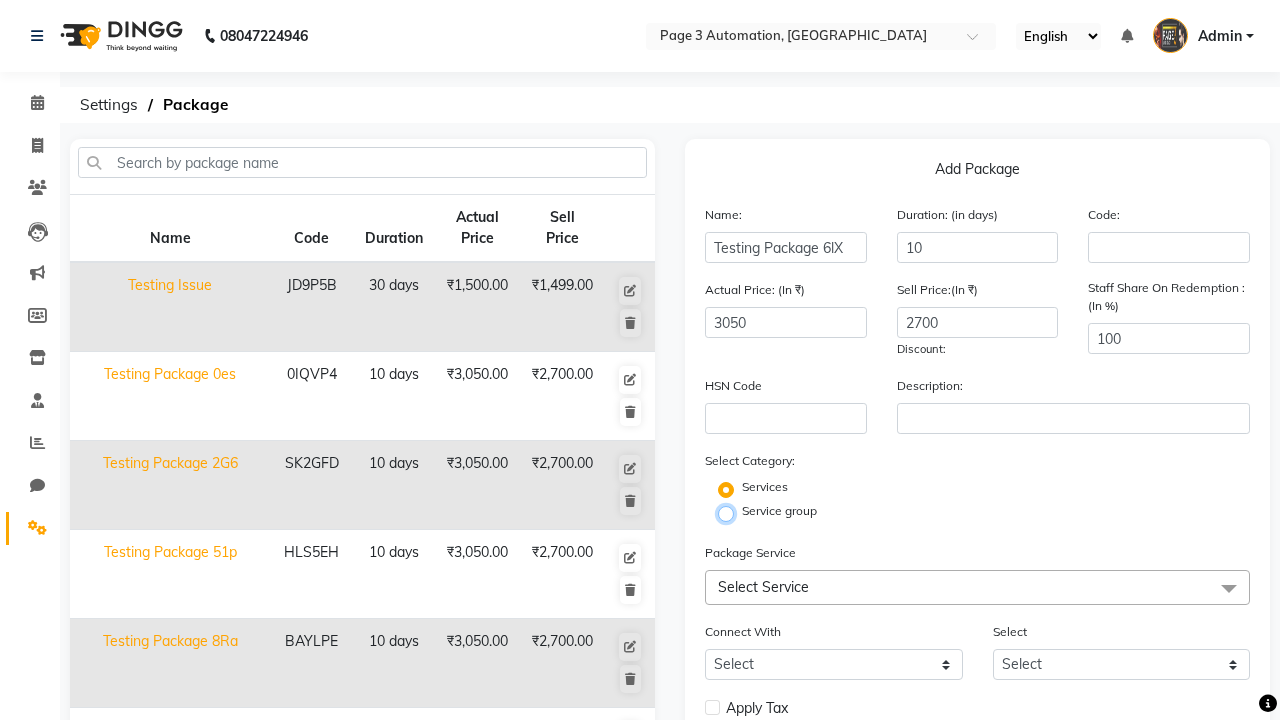 click on "Service group" at bounding box center (732, 512) 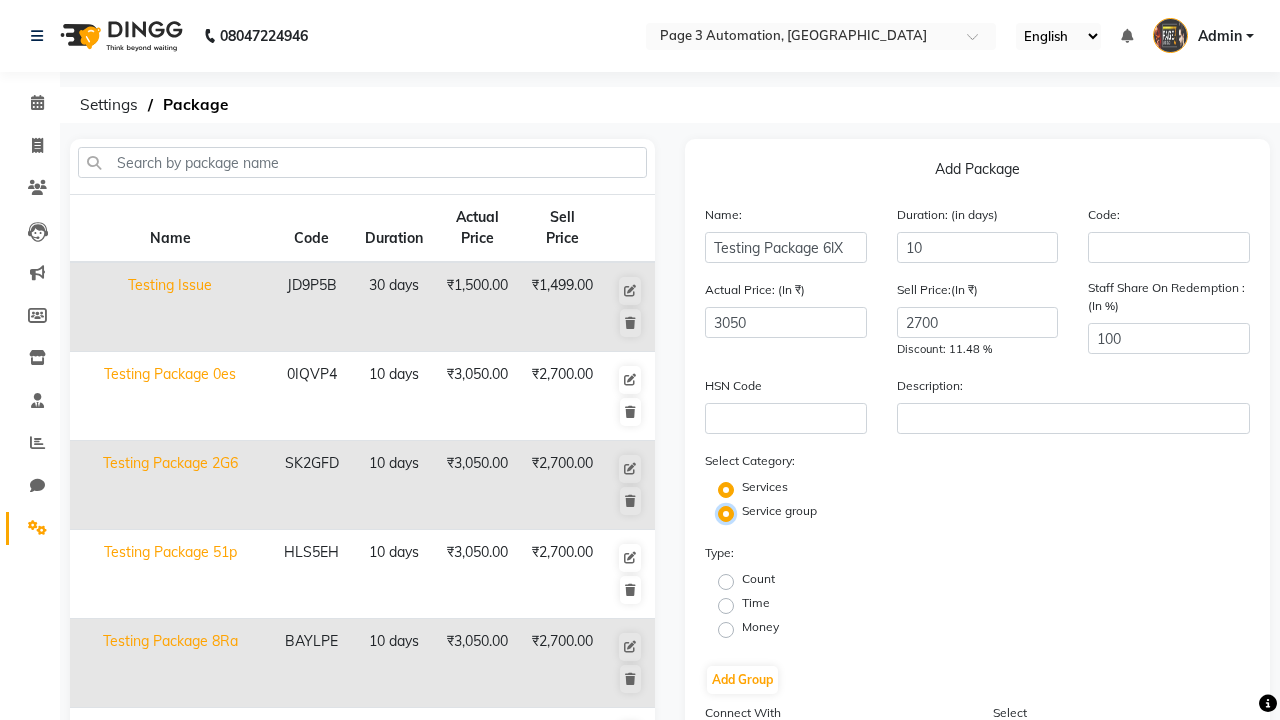radio on "false" 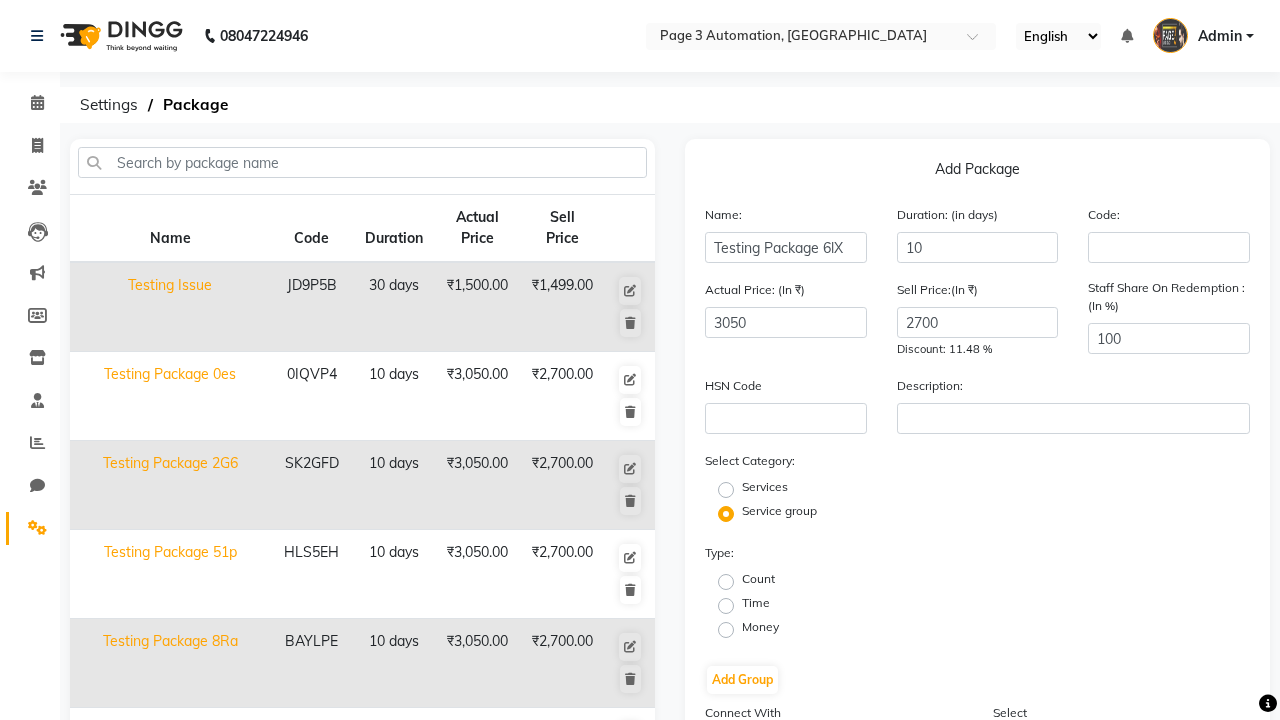 click on "Count" 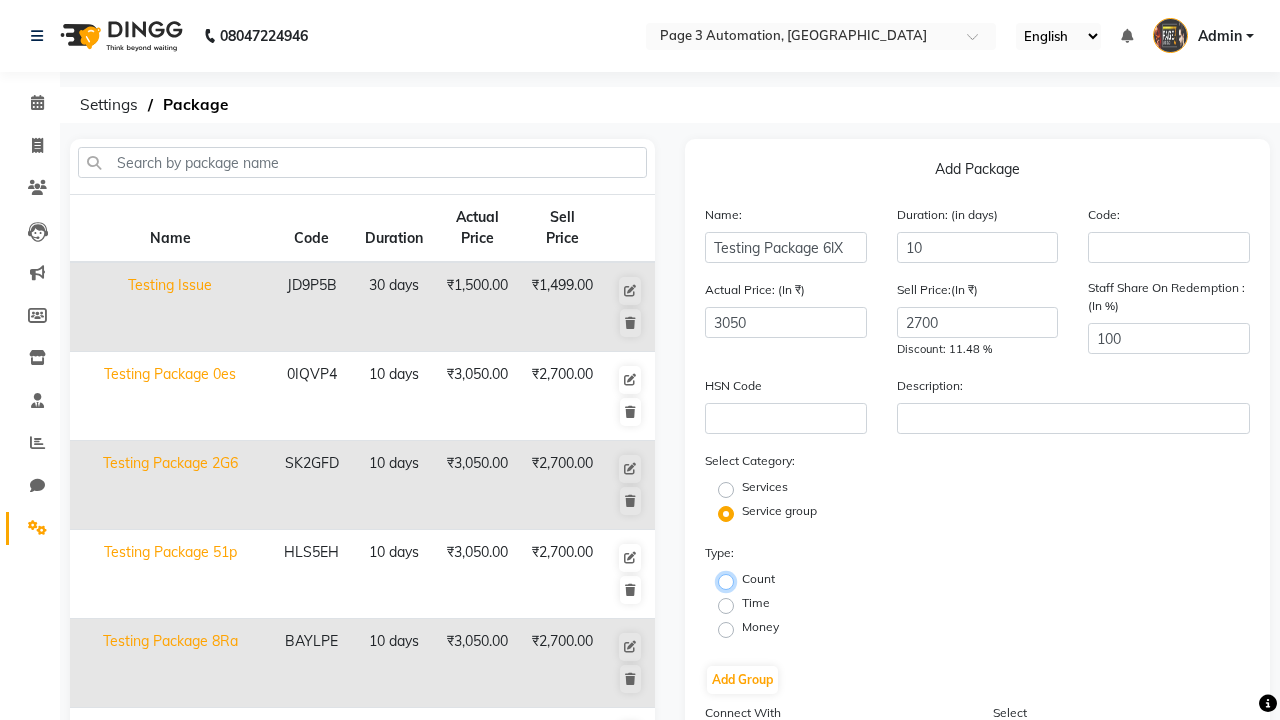 click on "Count" at bounding box center [732, 580] 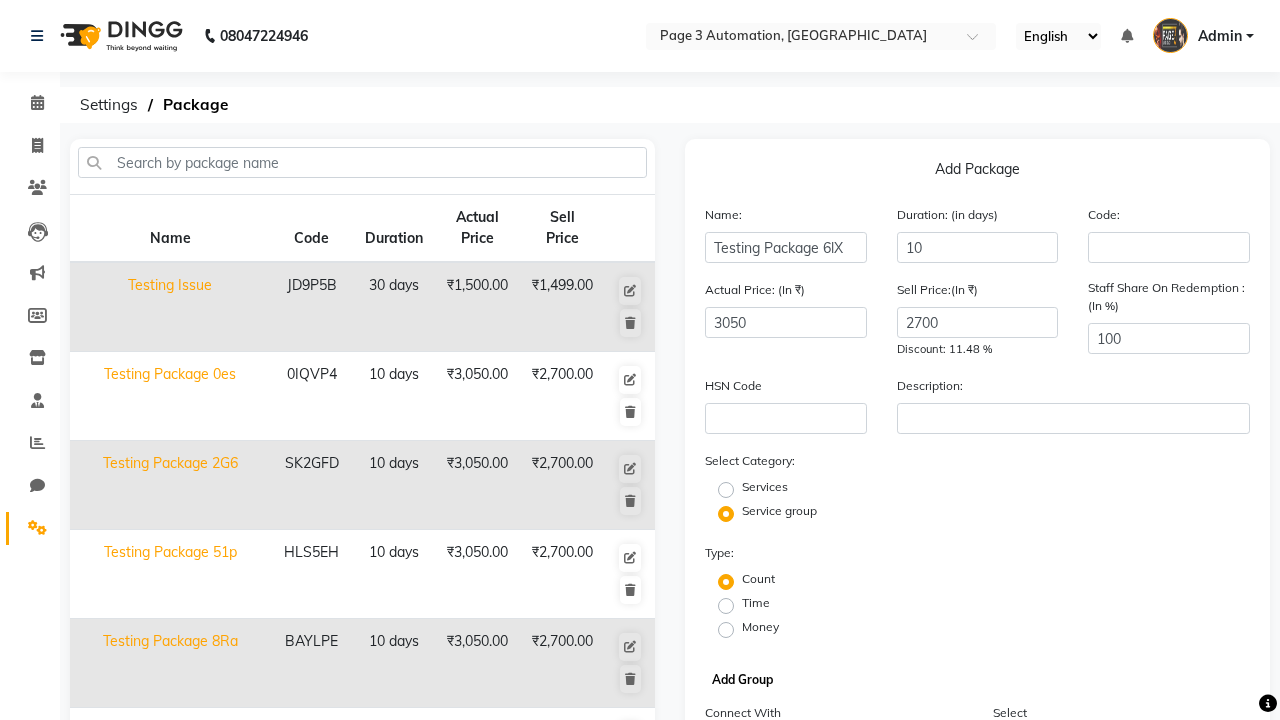 click on "Add Group" 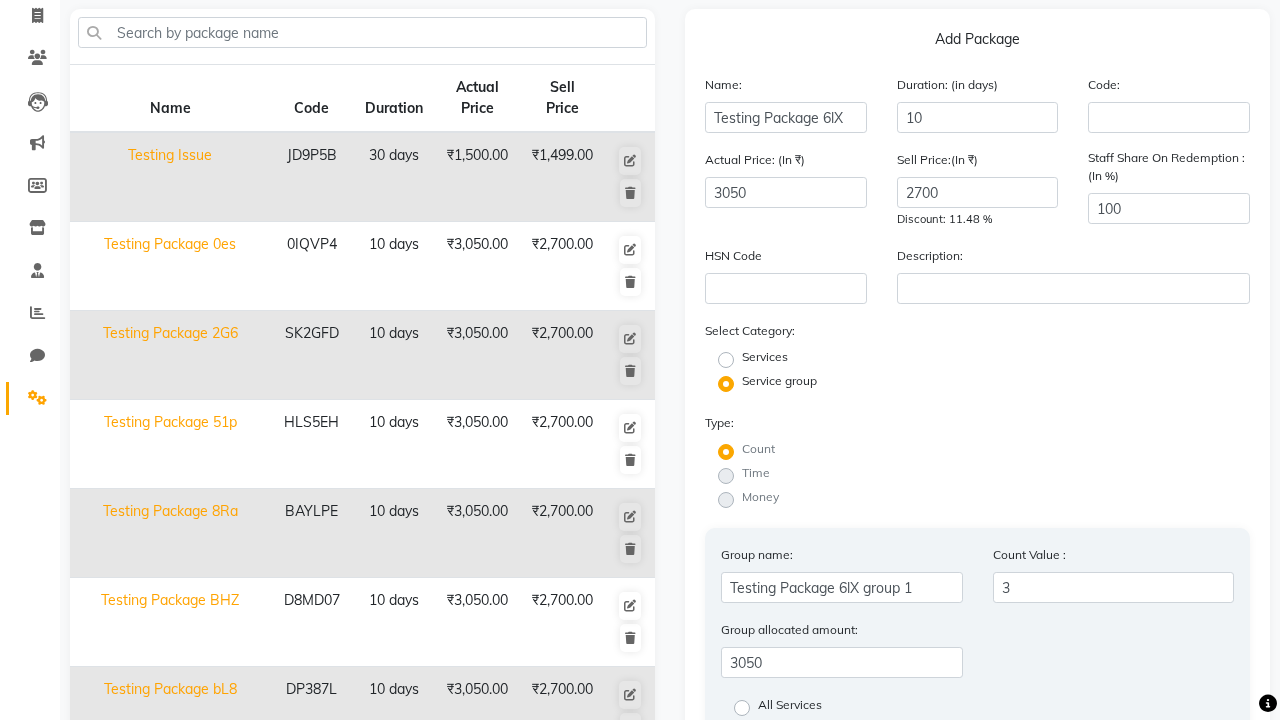 type on "3" 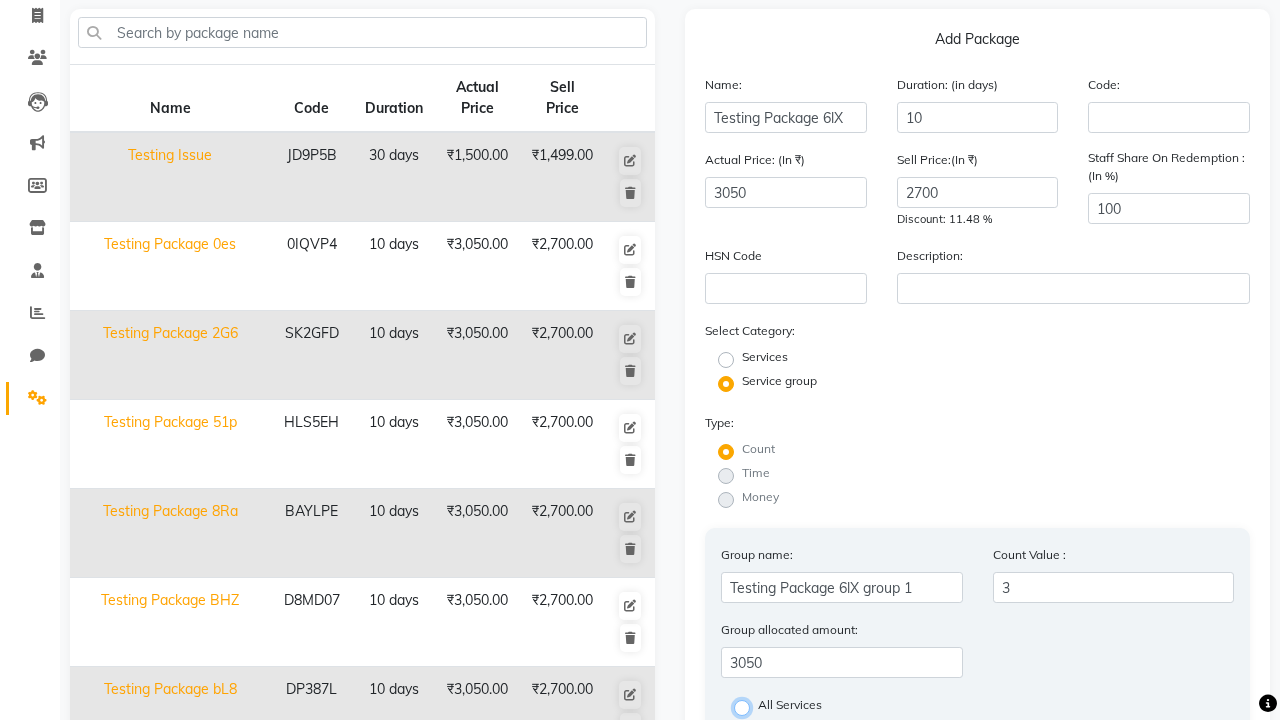 click on "All Services" at bounding box center (748, 706) 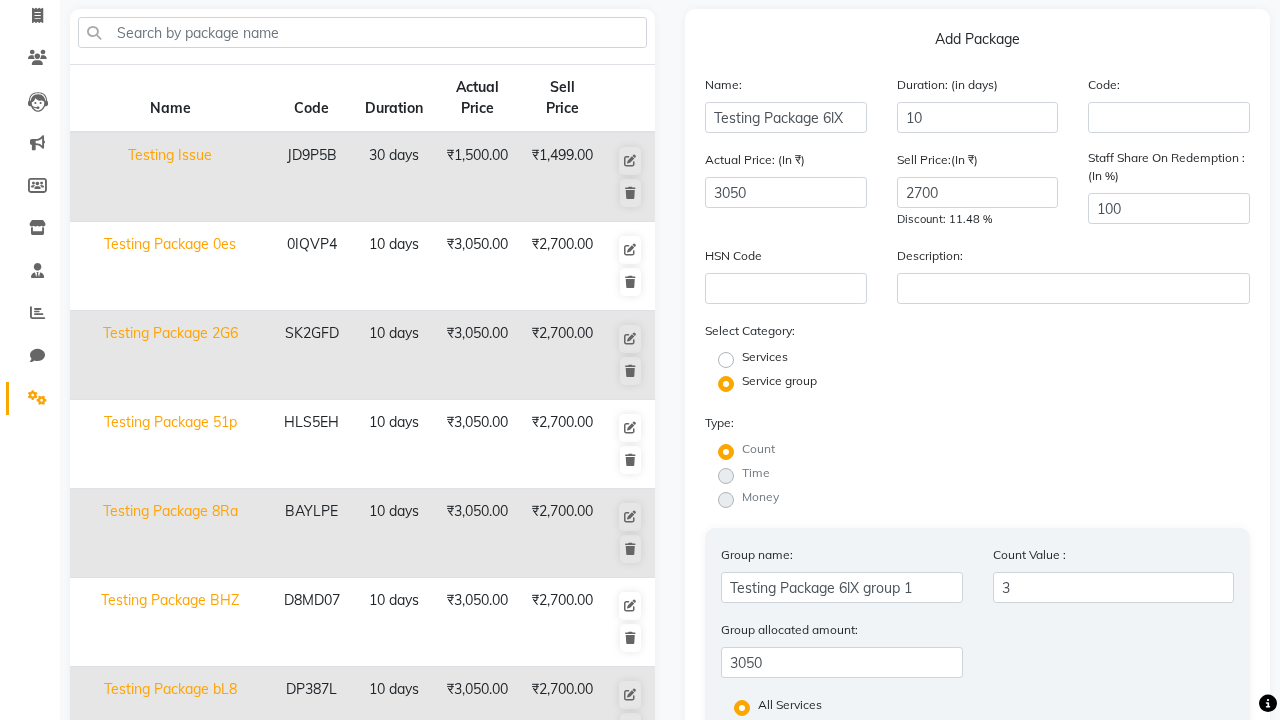 click on "Save Group" 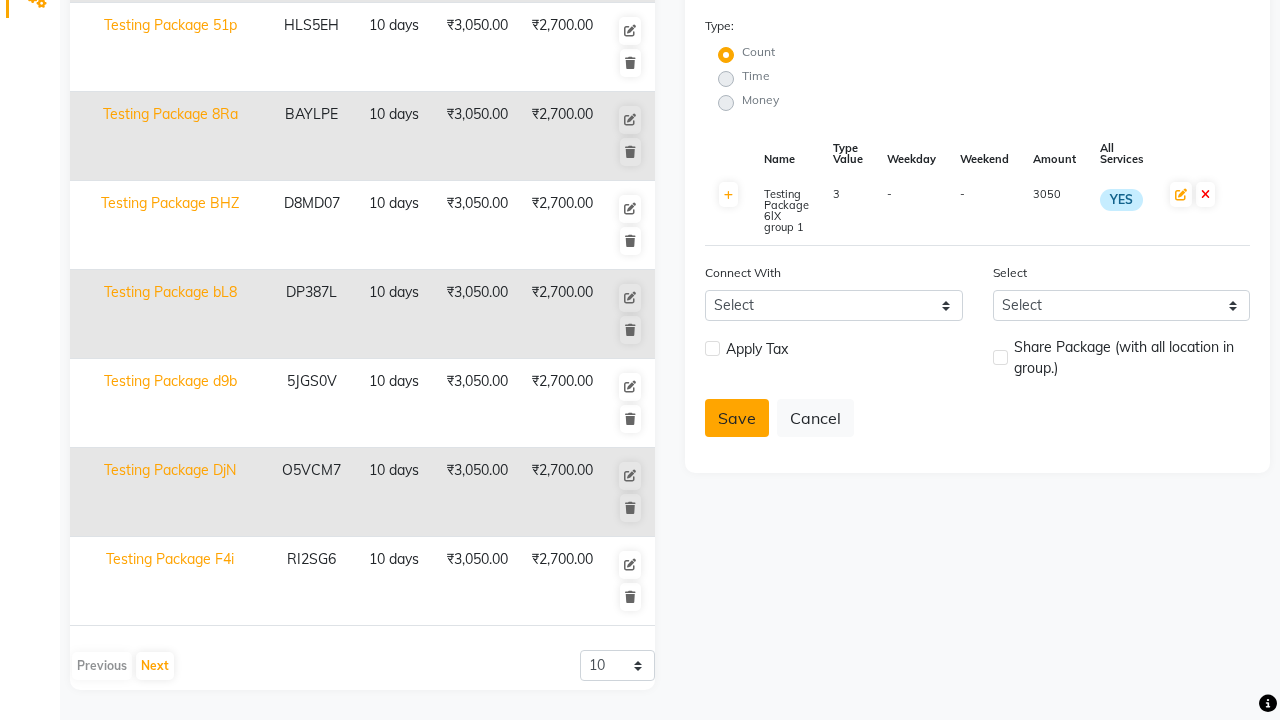 click on "Save" 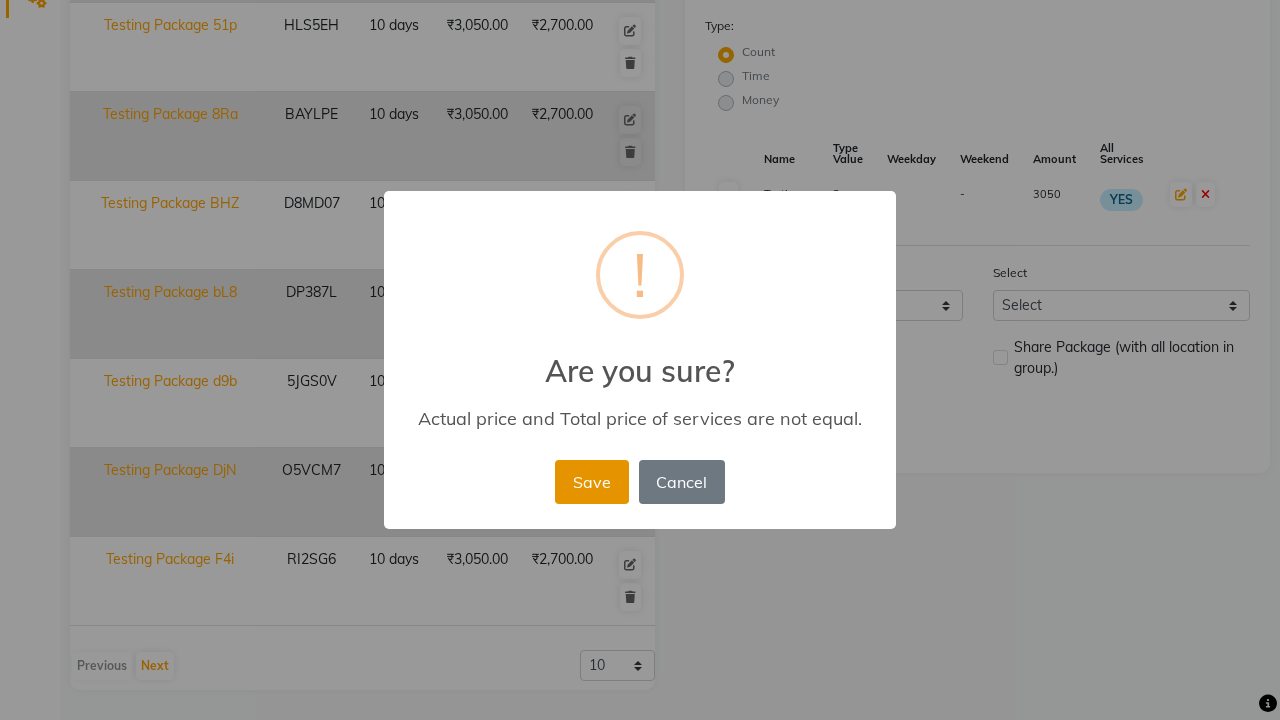 click on "Save" at bounding box center (591, 482) 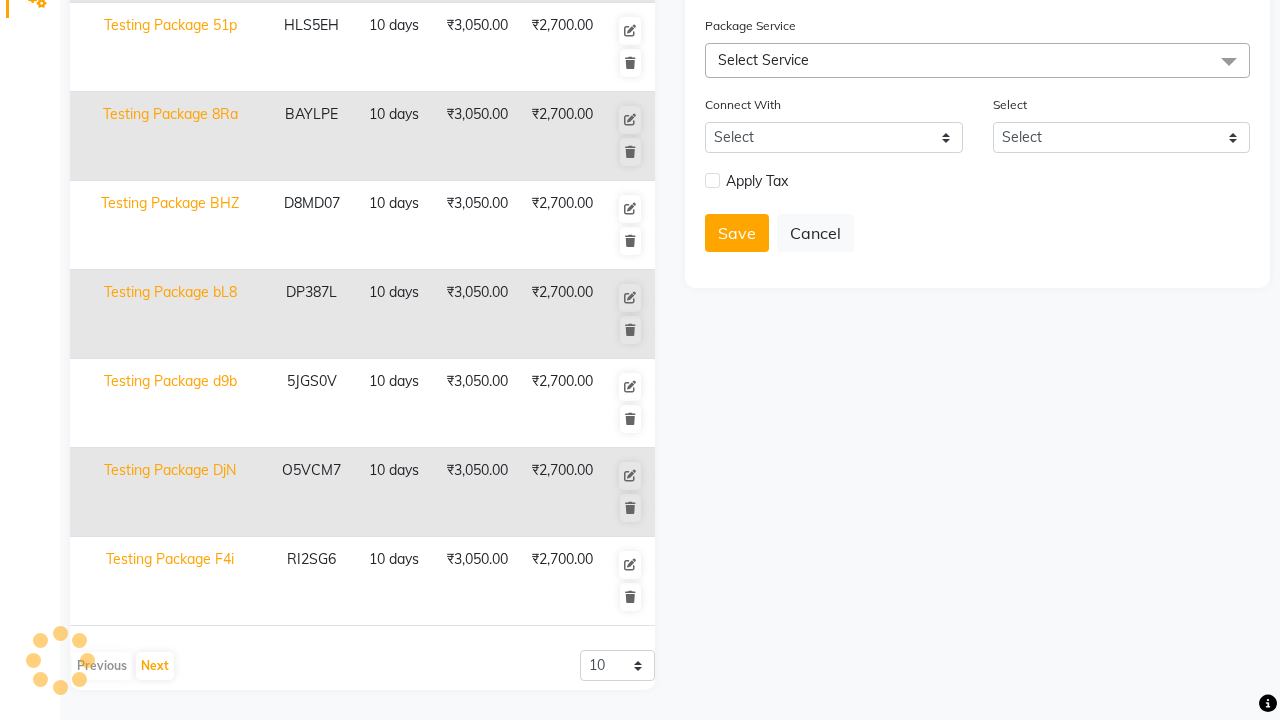 type 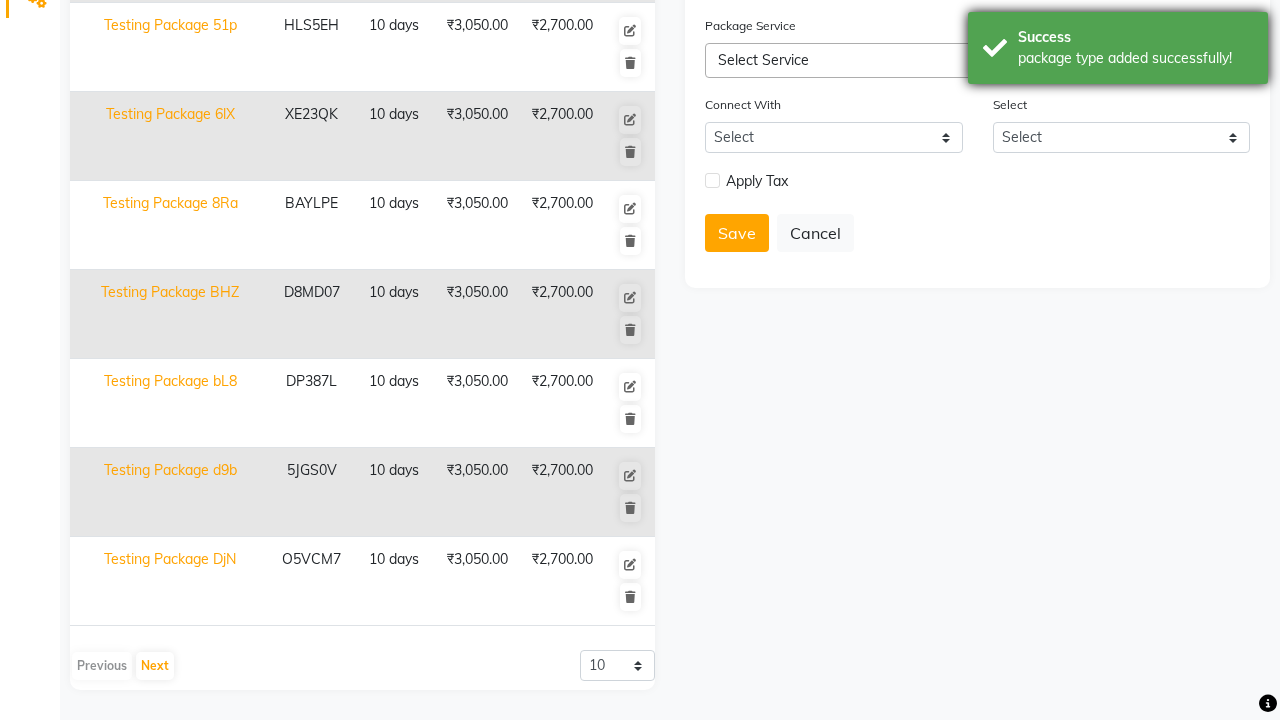 click on "package type added successfully!" at bounding box center (1135, 58) 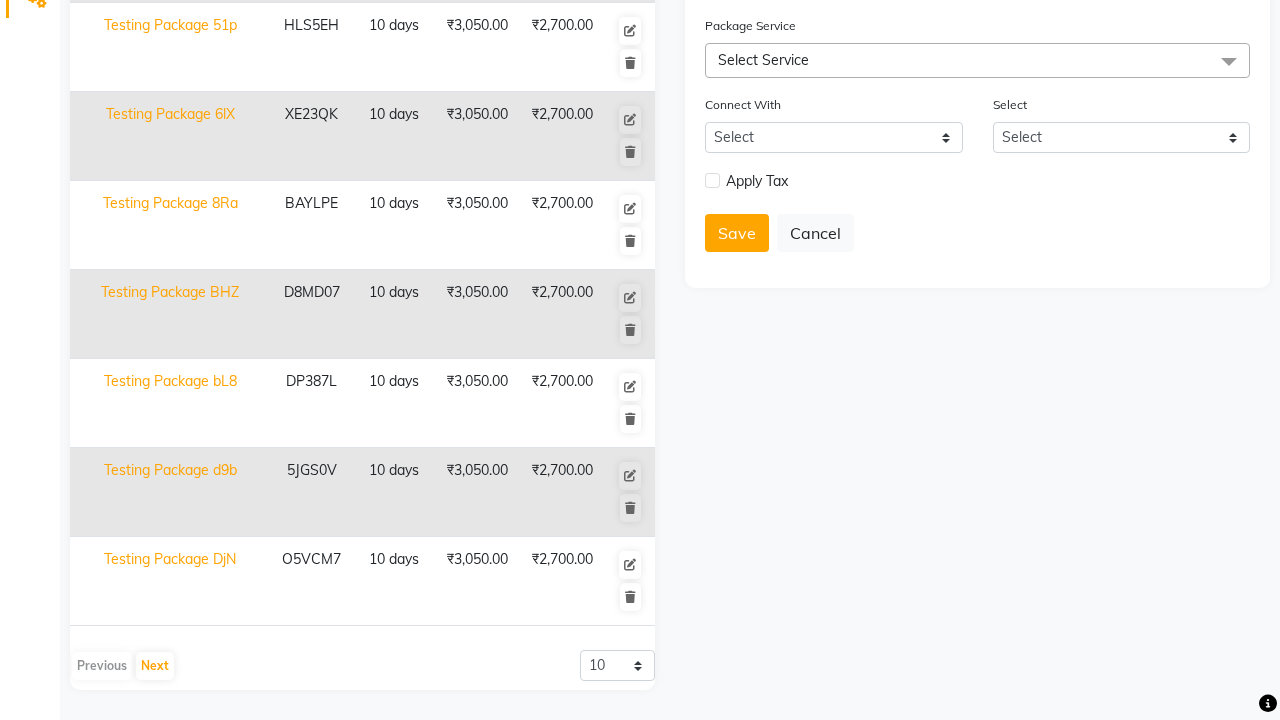 click at bounding box center (37, -491) 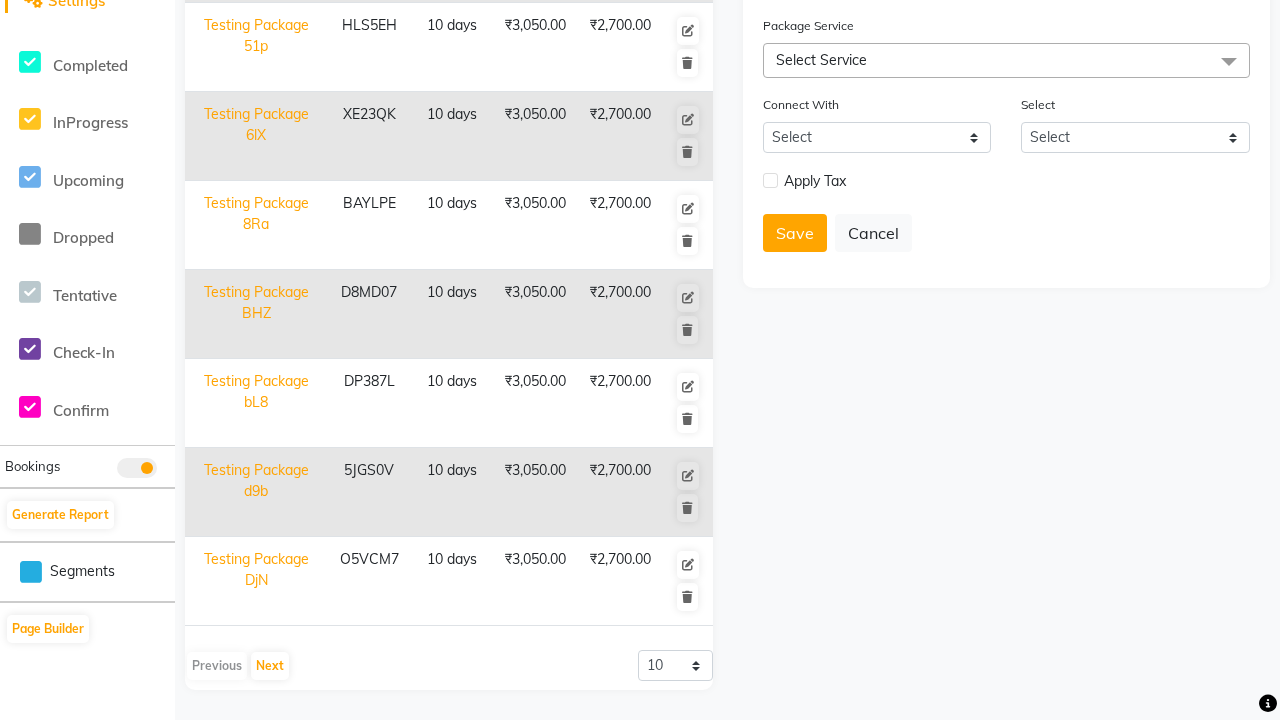 scroll, scrollTop: 0, scrollLeft: 0, axis: both 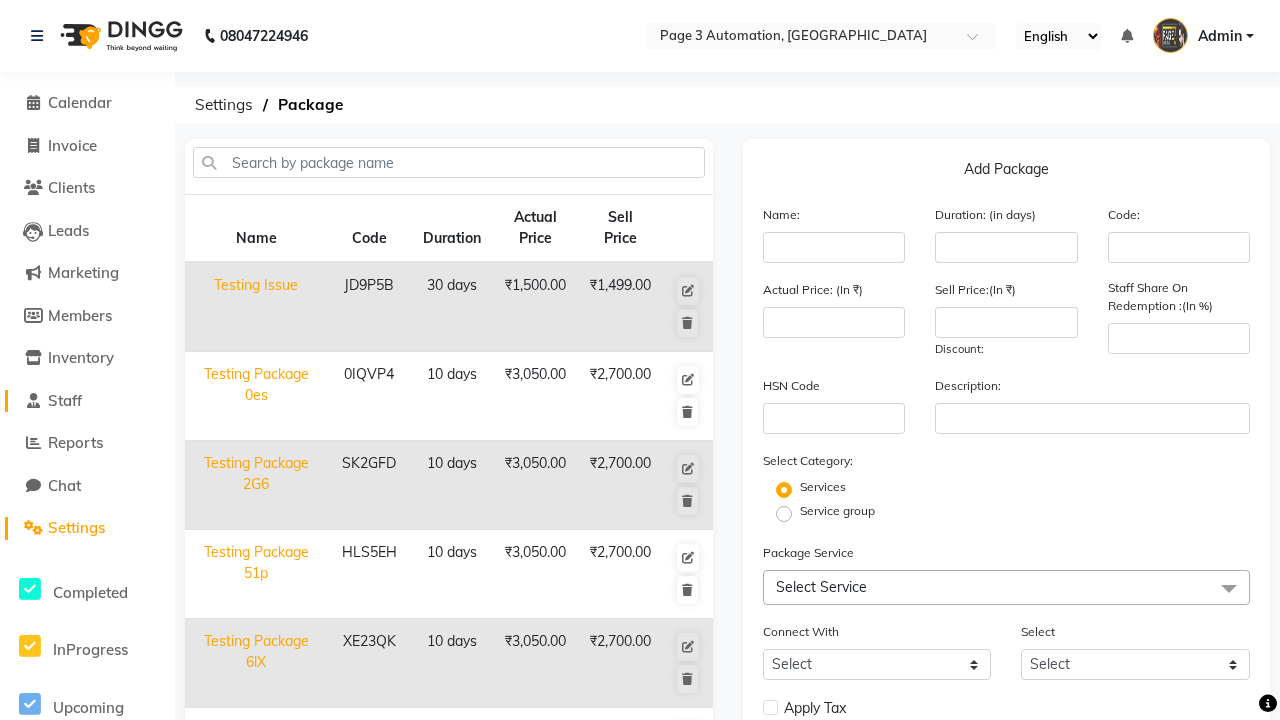 click on "Staff" 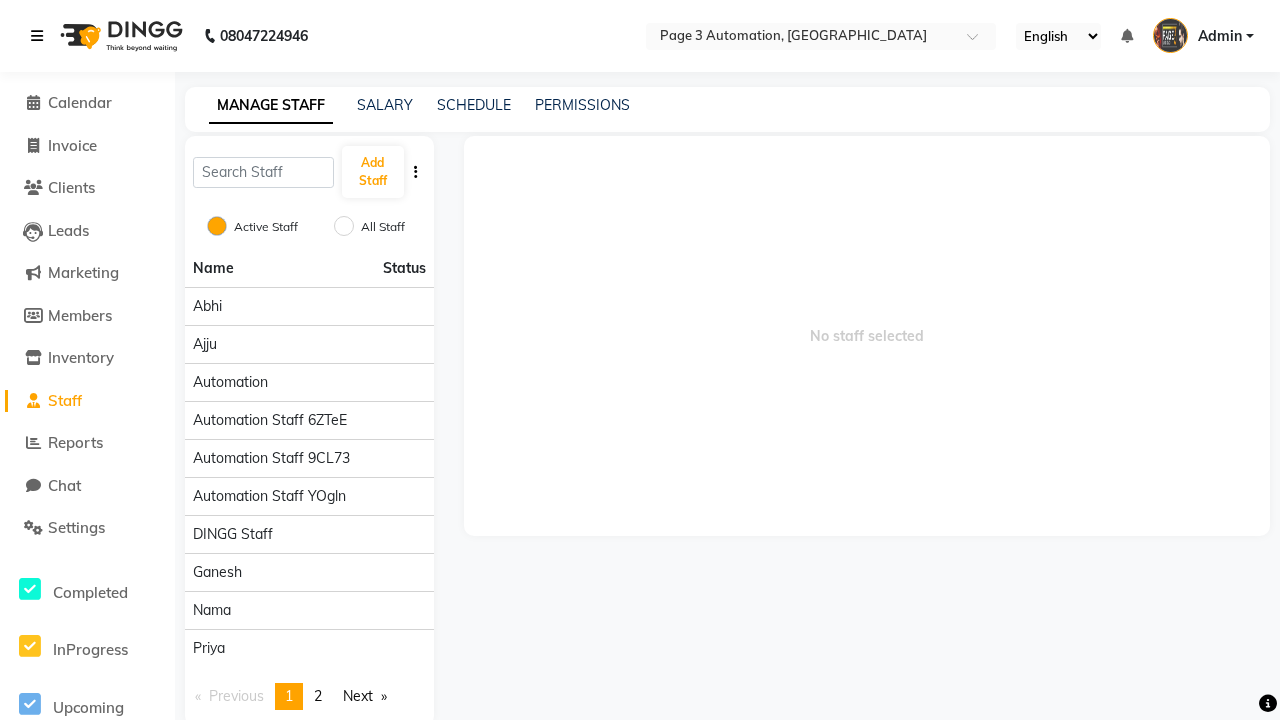 click at bounding box center [37, 36] 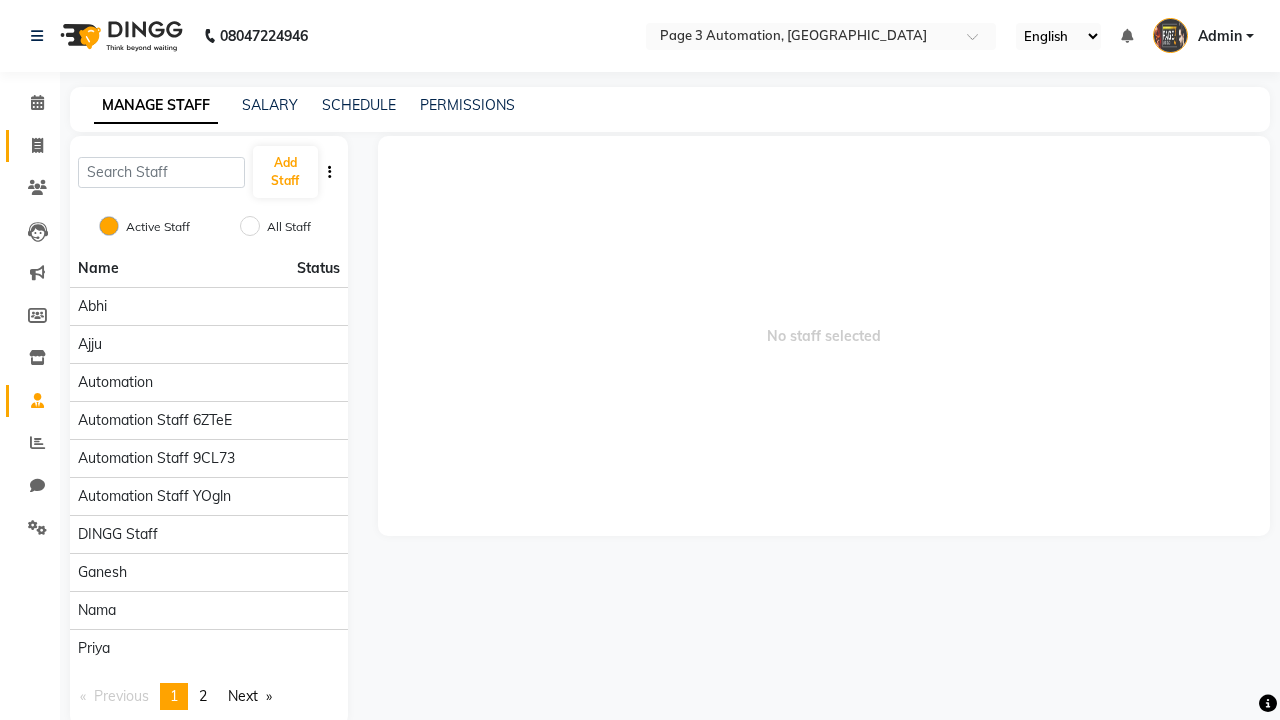 click 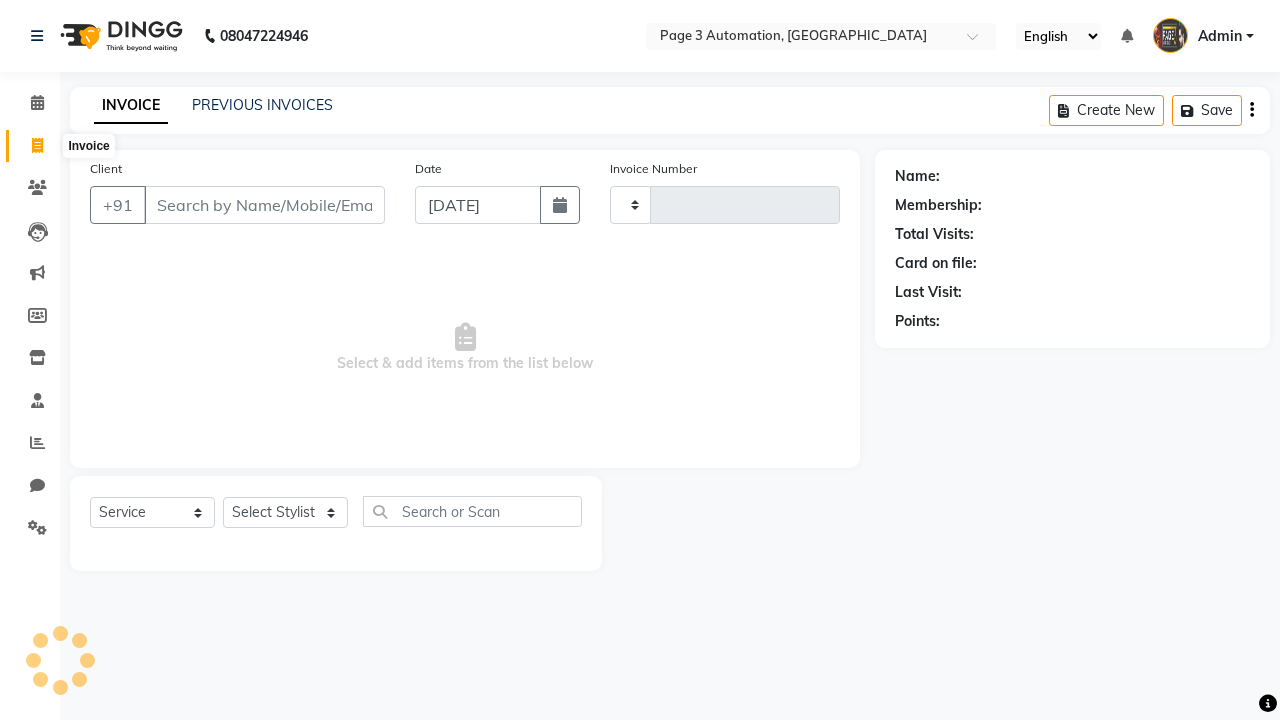 type on "6969" 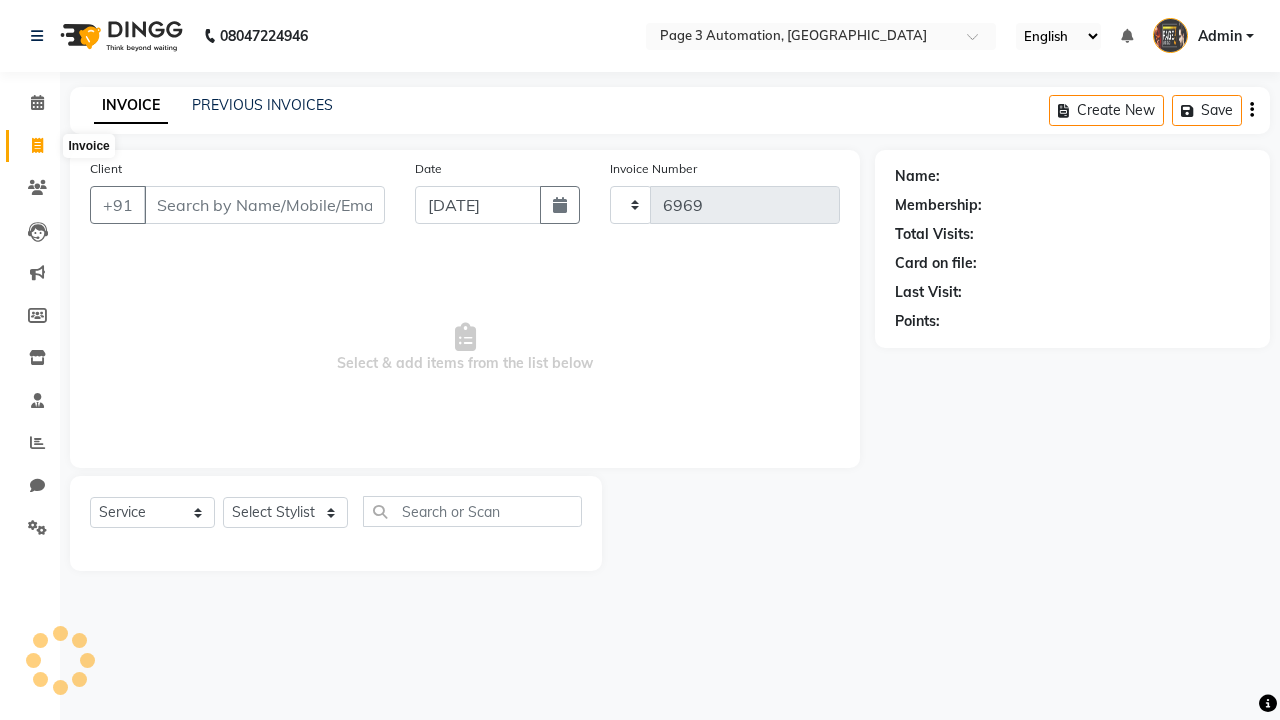 select on "2774" 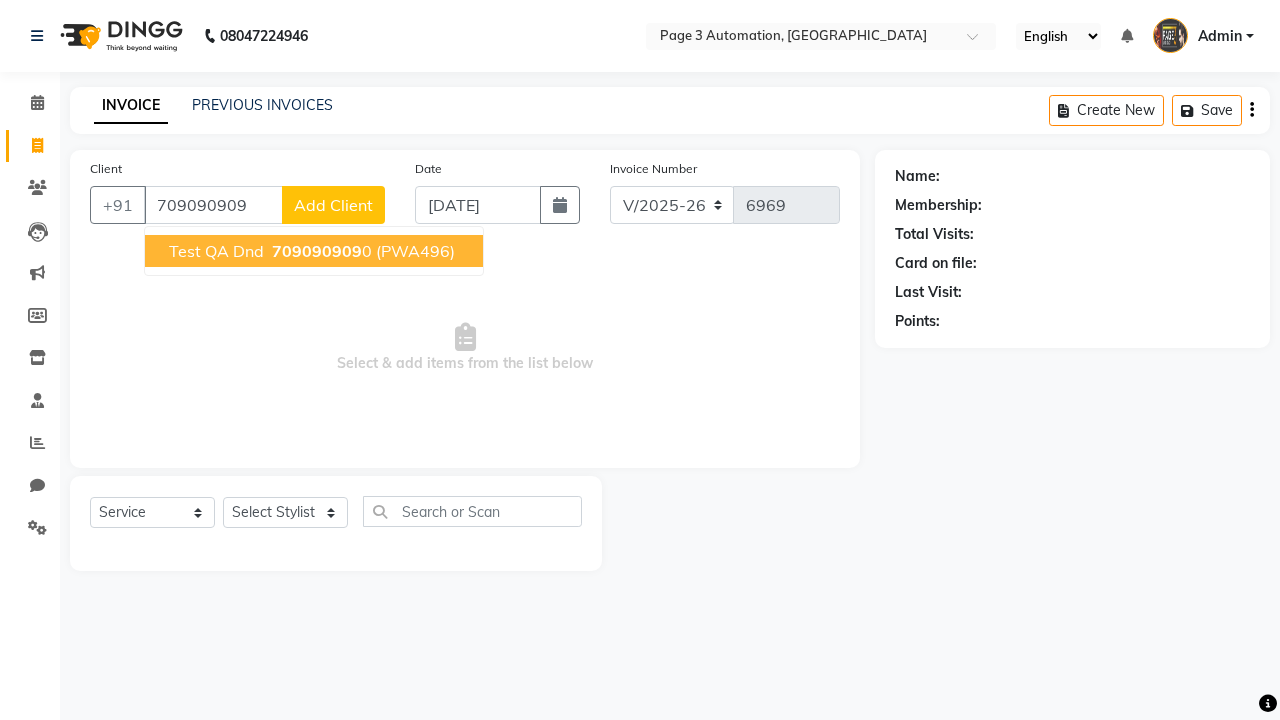click on "709090909" at bounding box center [317, 251] 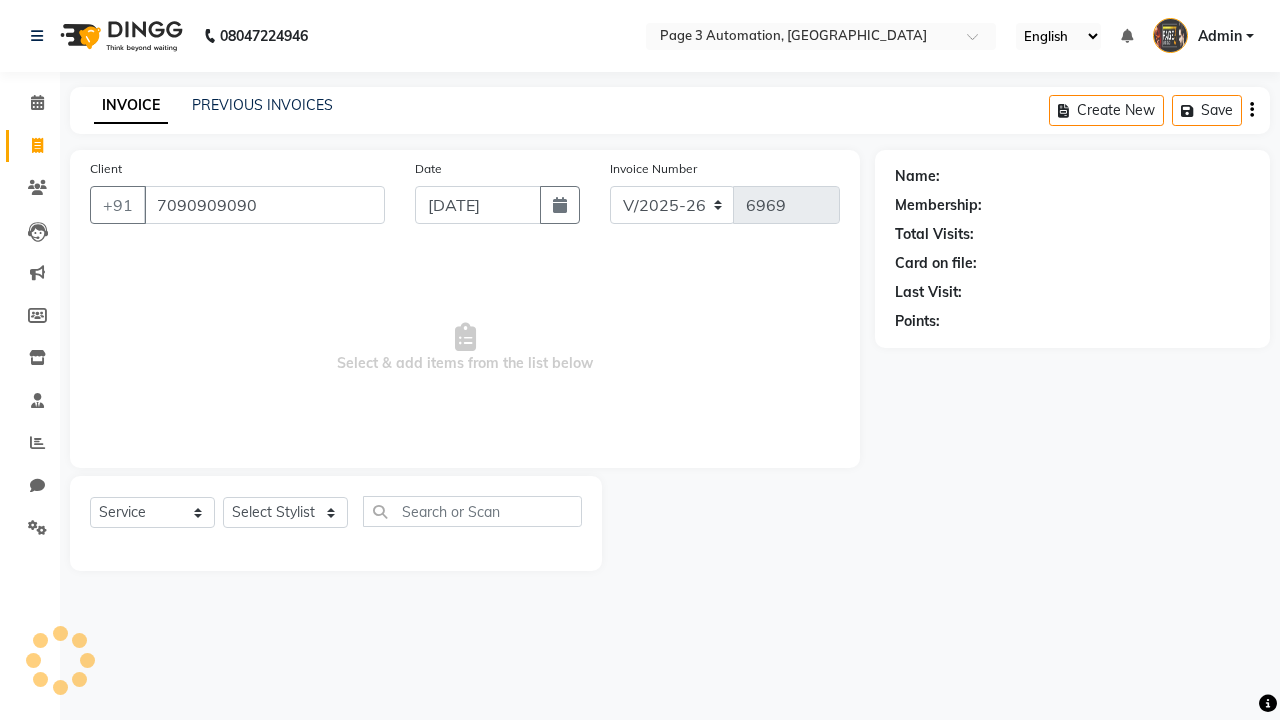 type on "7090909090" 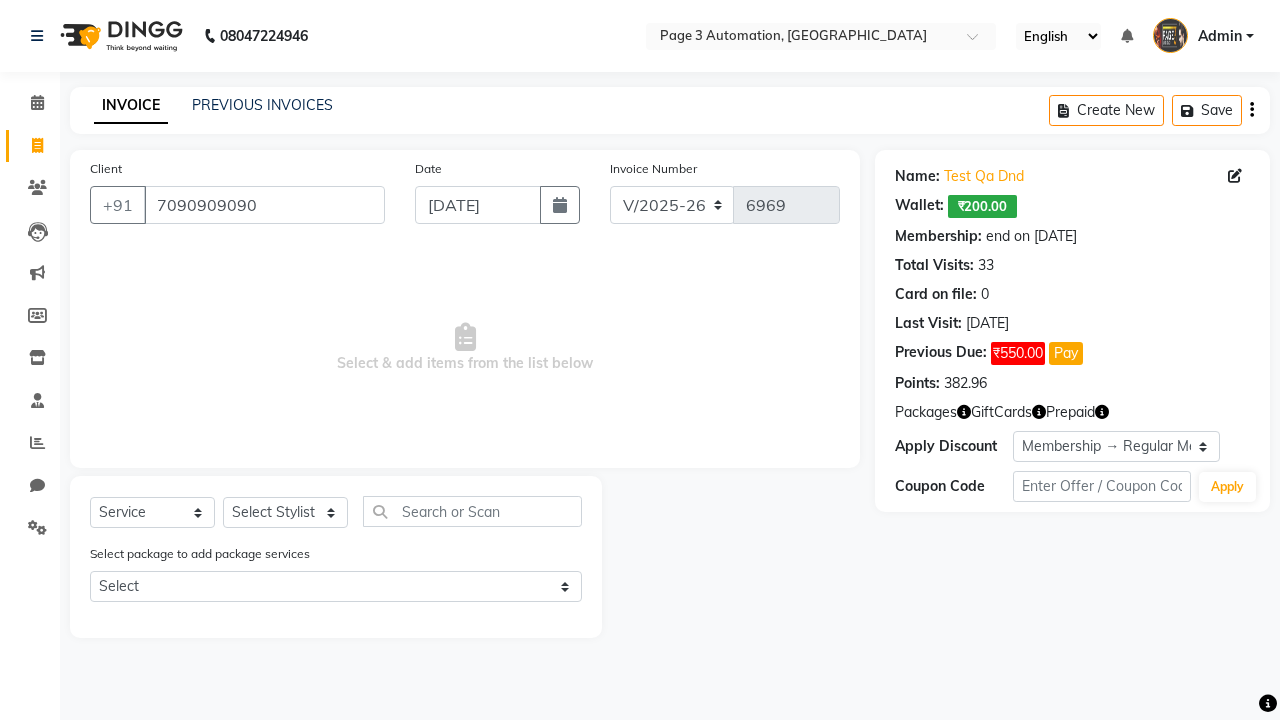 select on "0:" 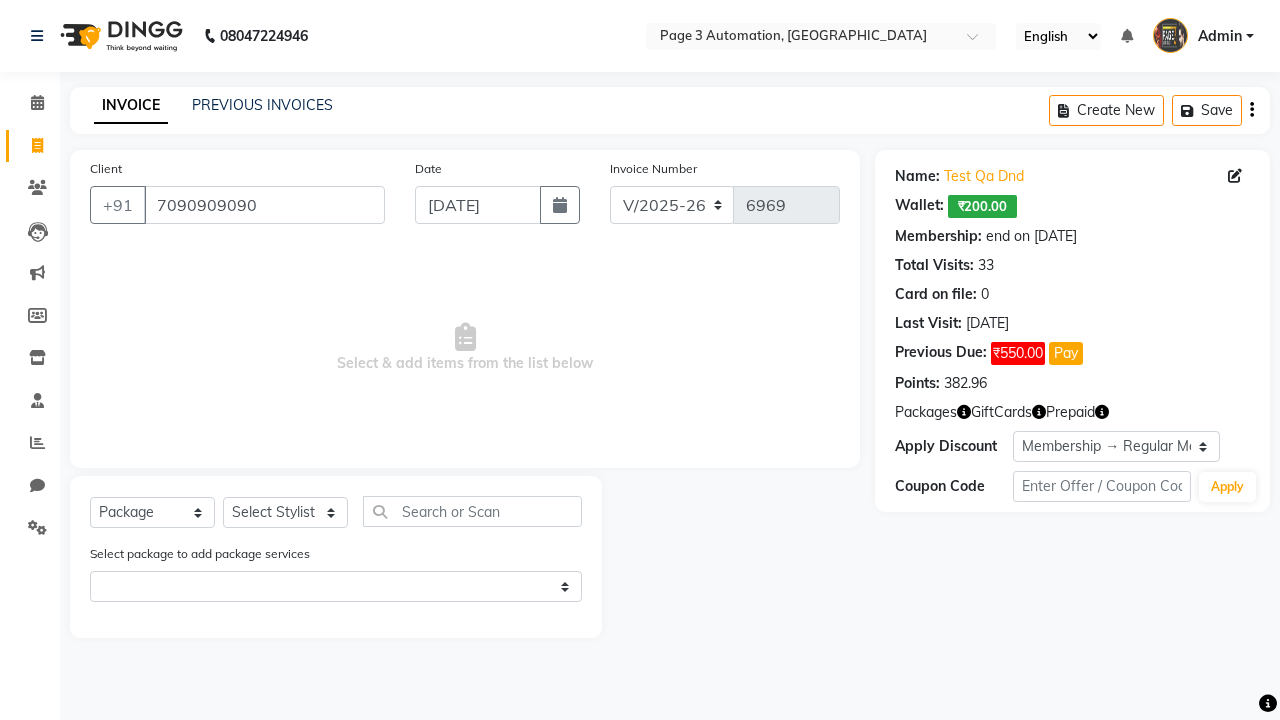select on "71572" 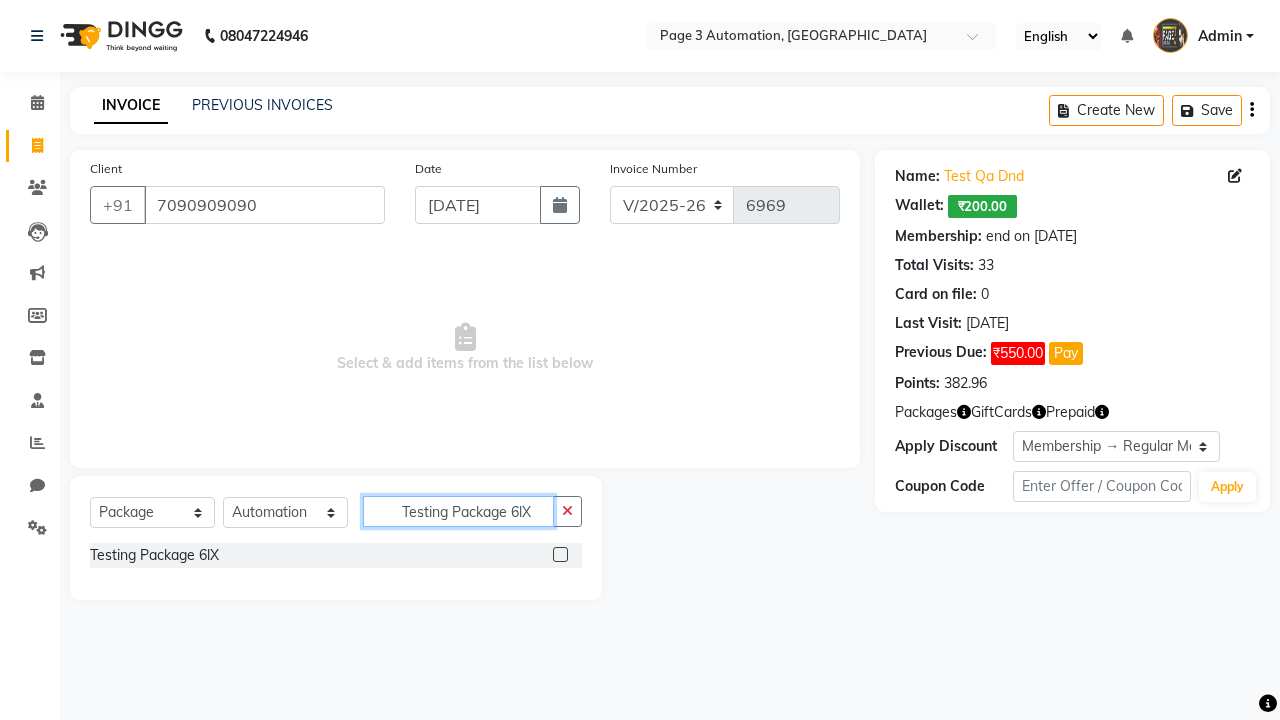 type on "Testing Package 6lX" 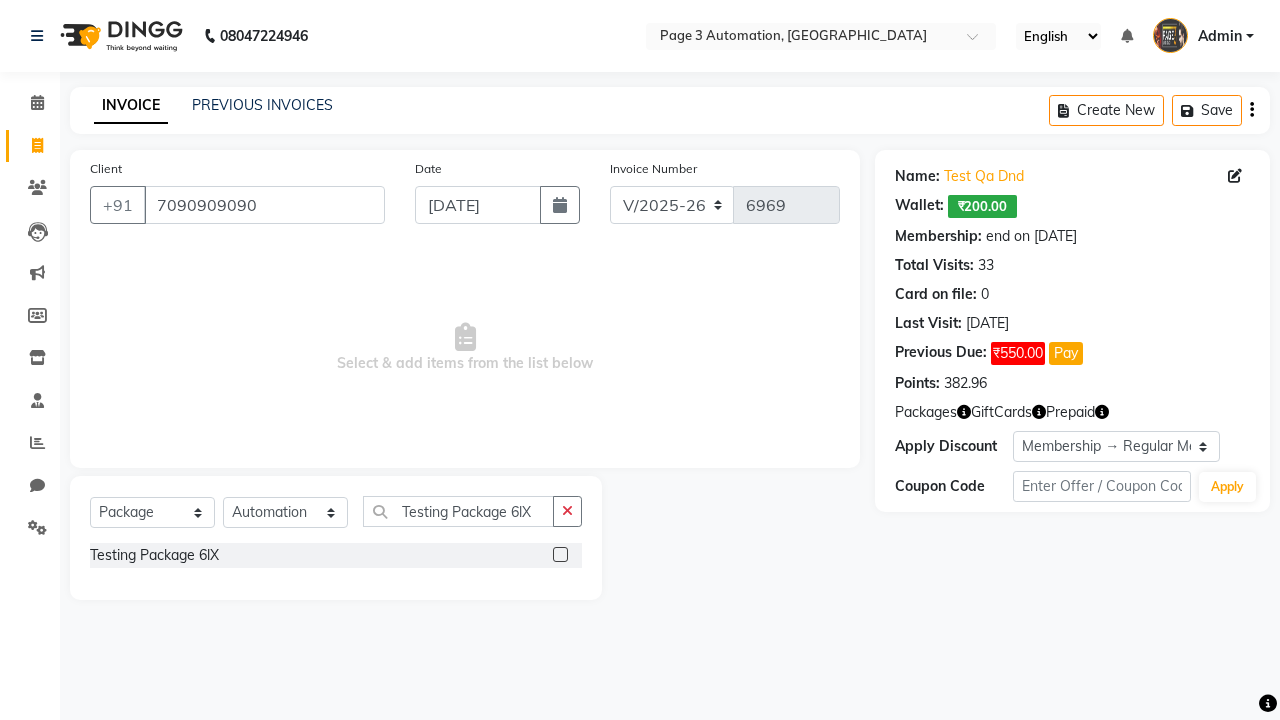 click 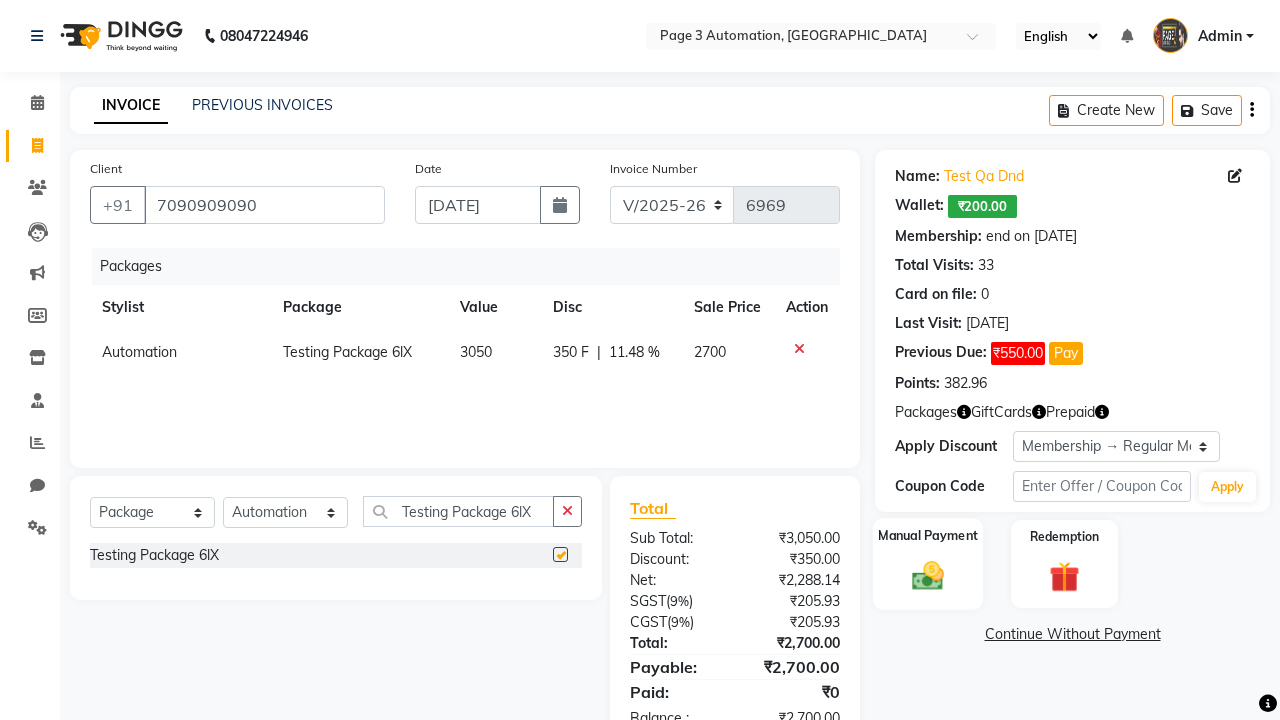 click 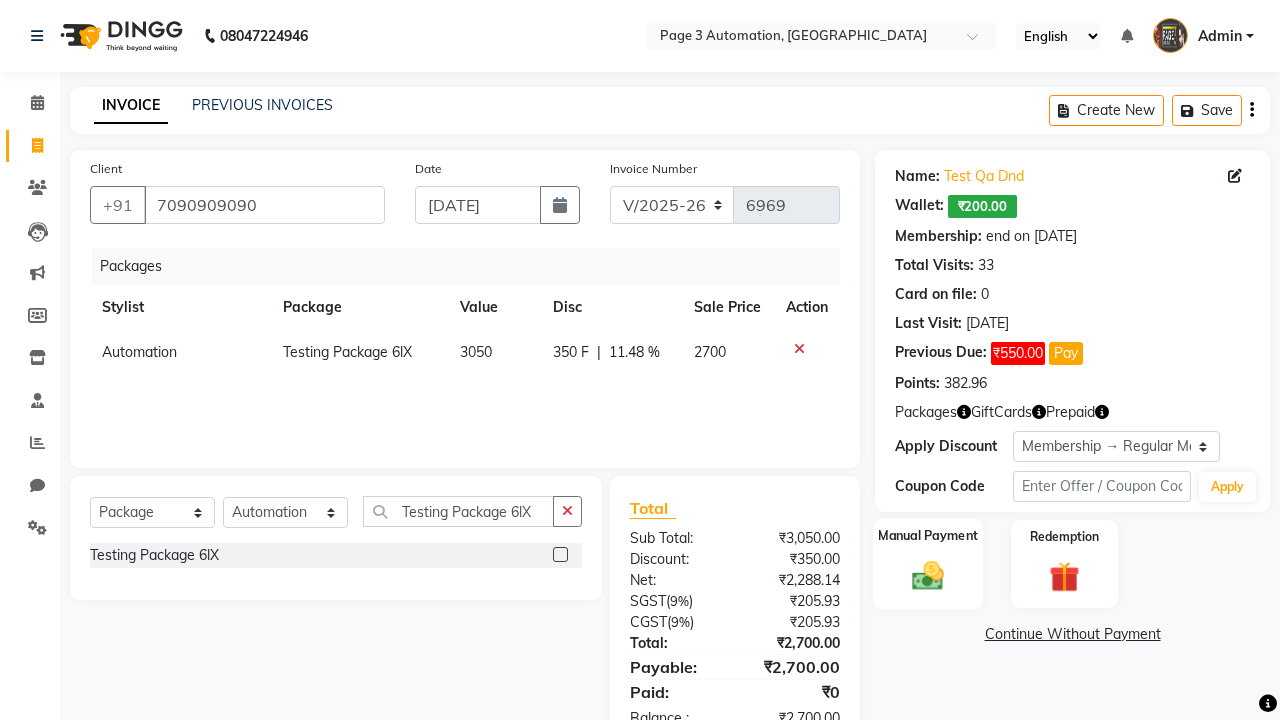 checkbox on "false" 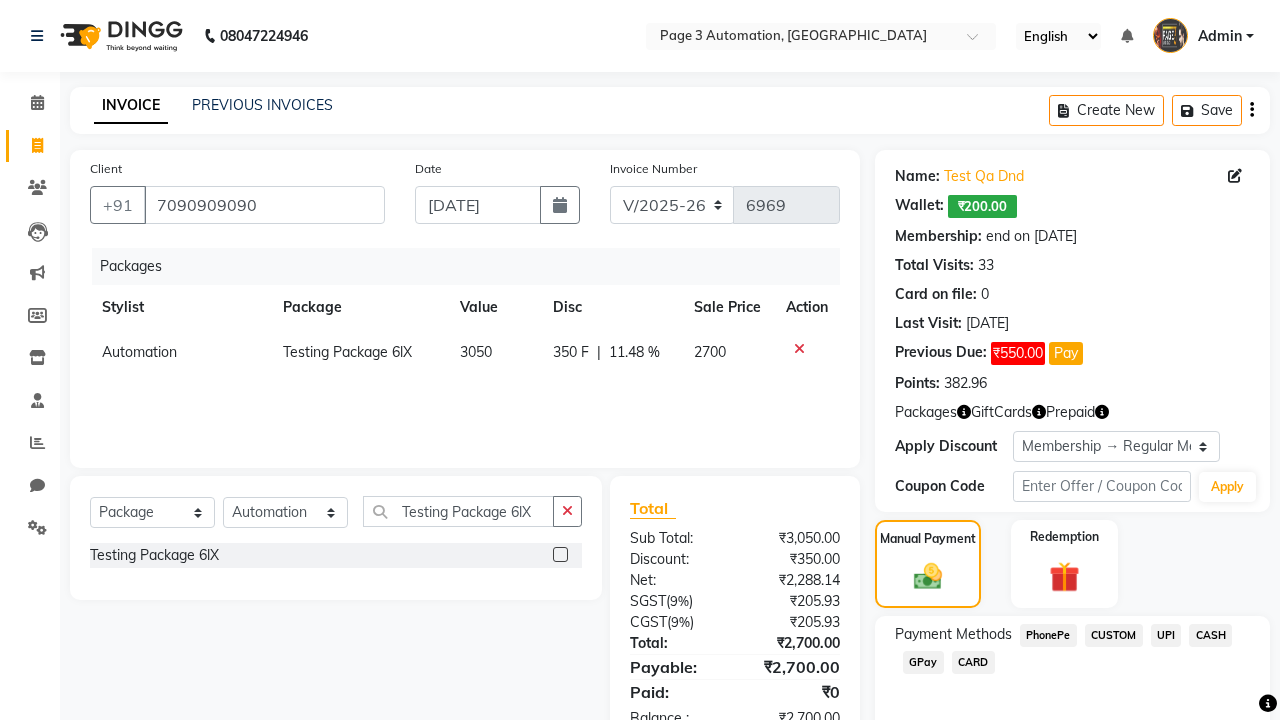click on "PhonePe" 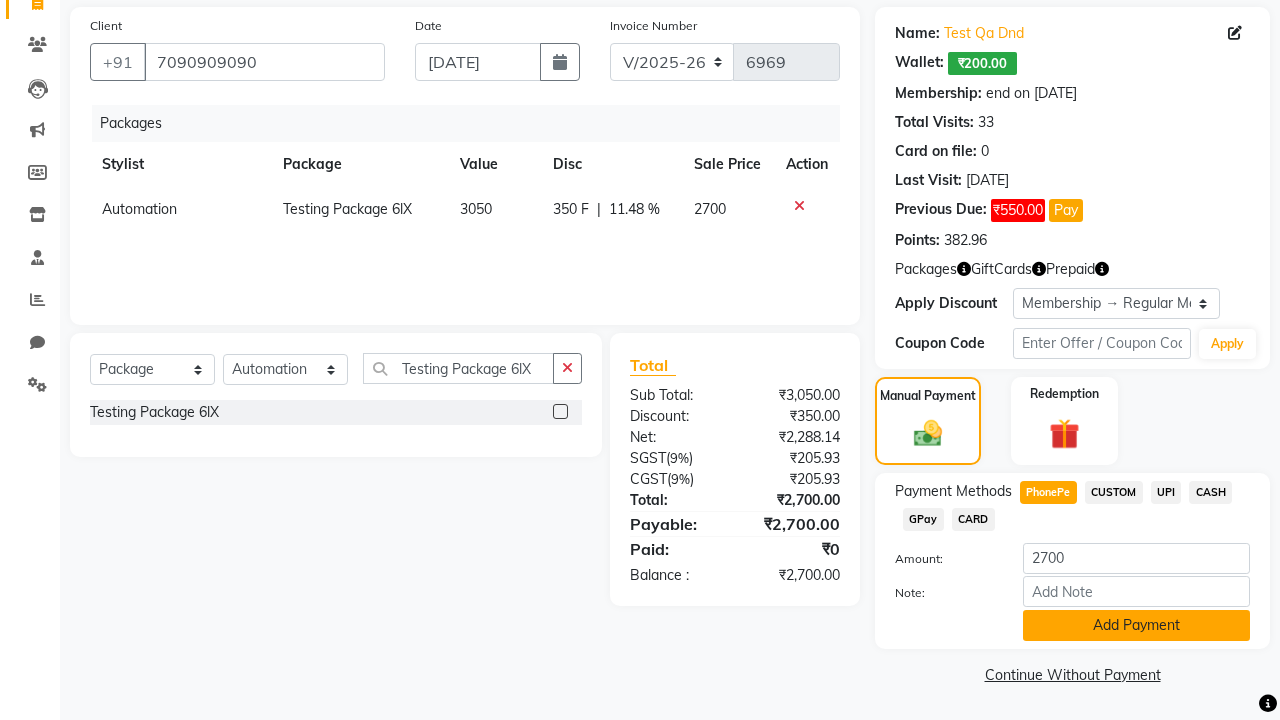 click on "Add Payment" 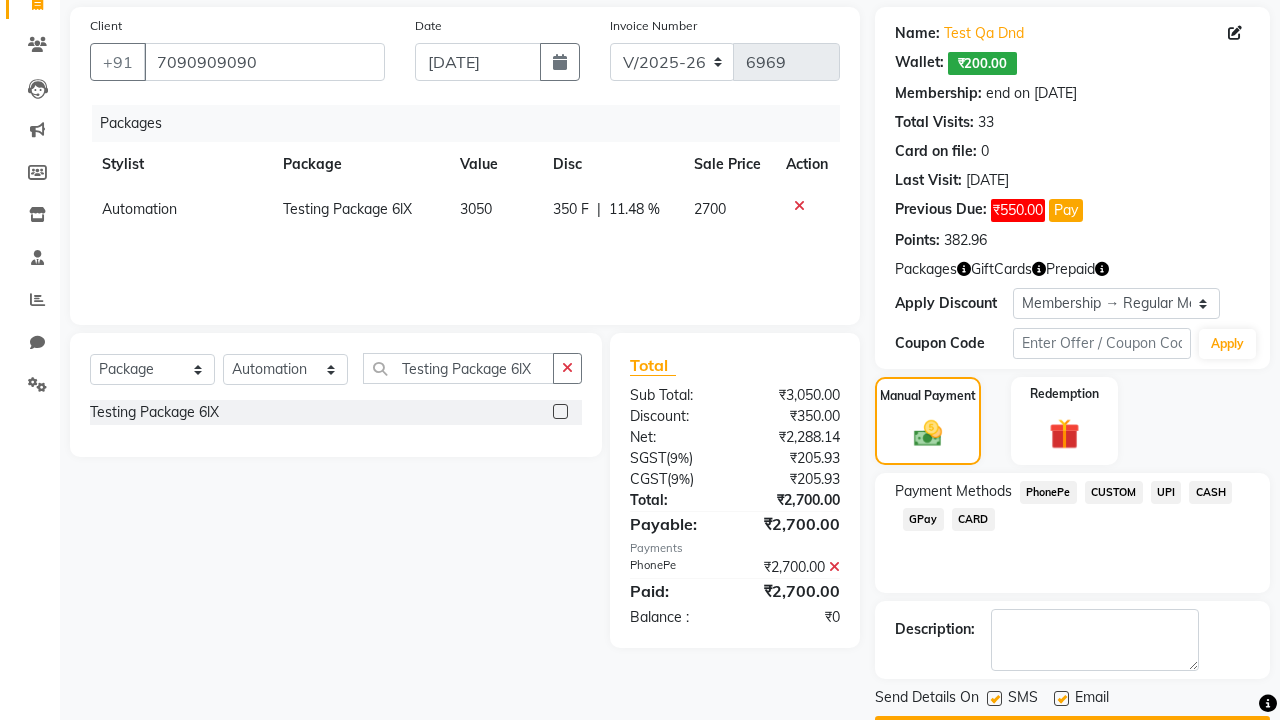 click 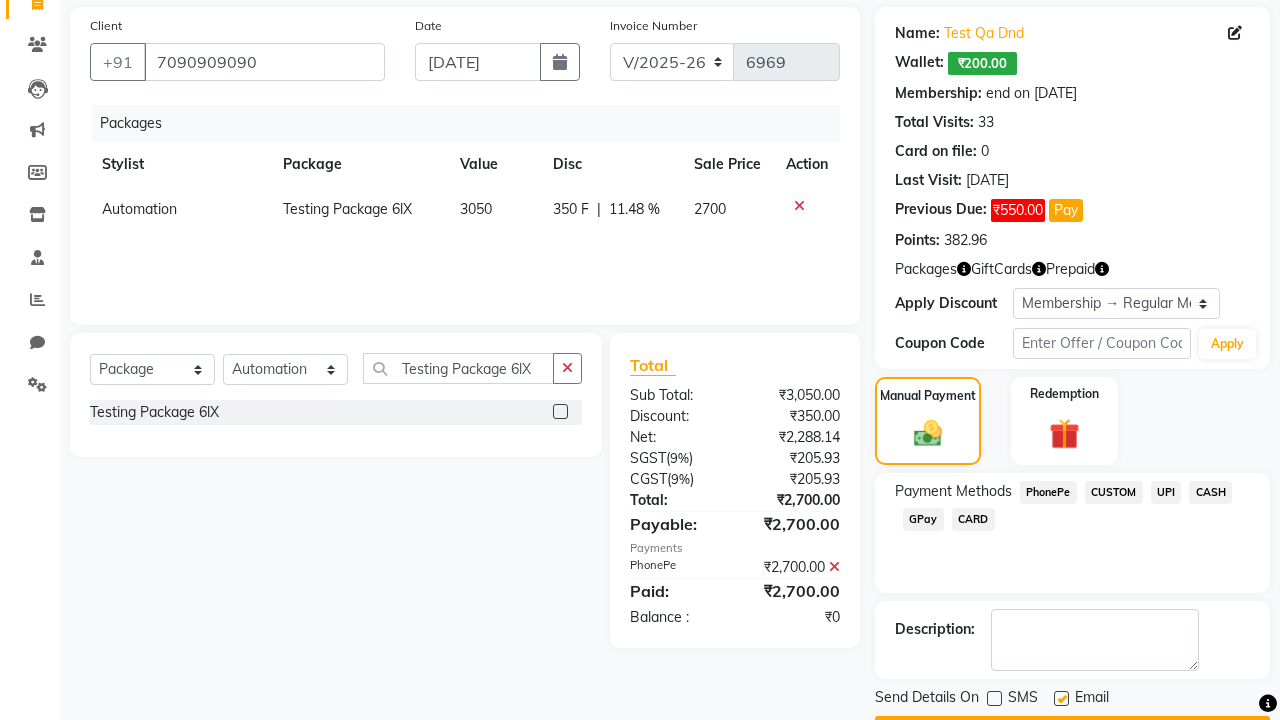 click 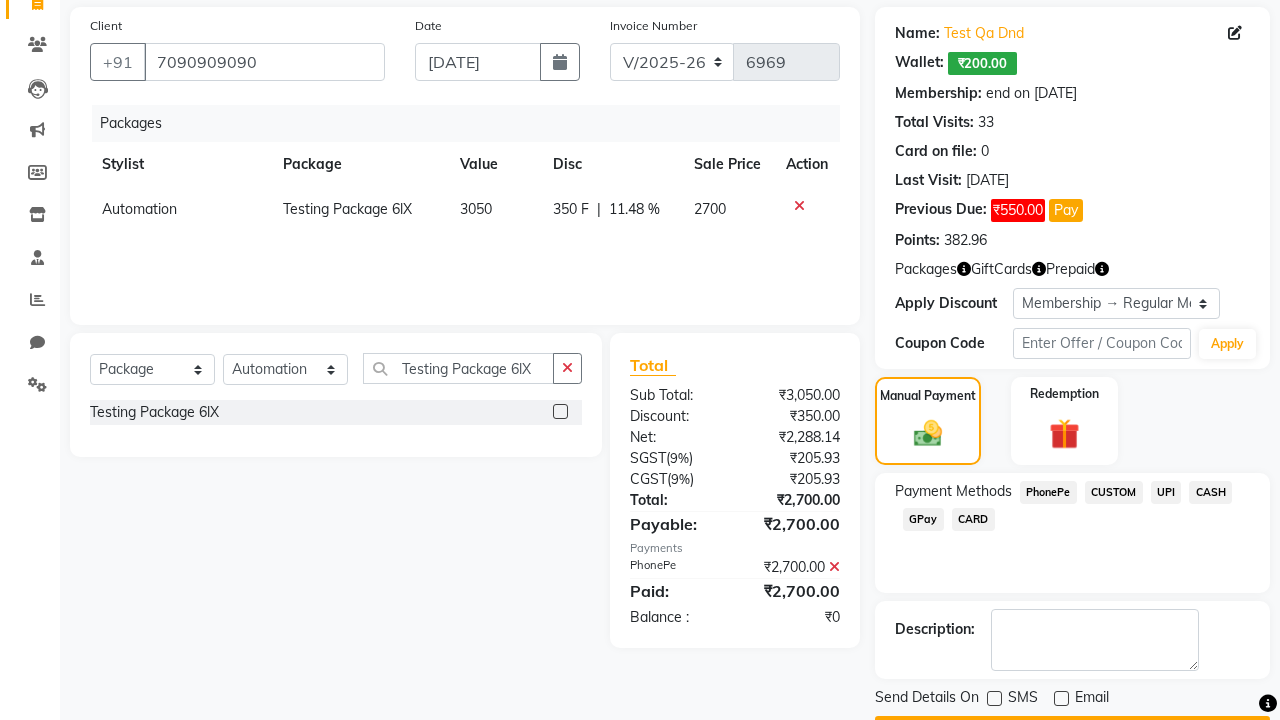 click on "Checkout" 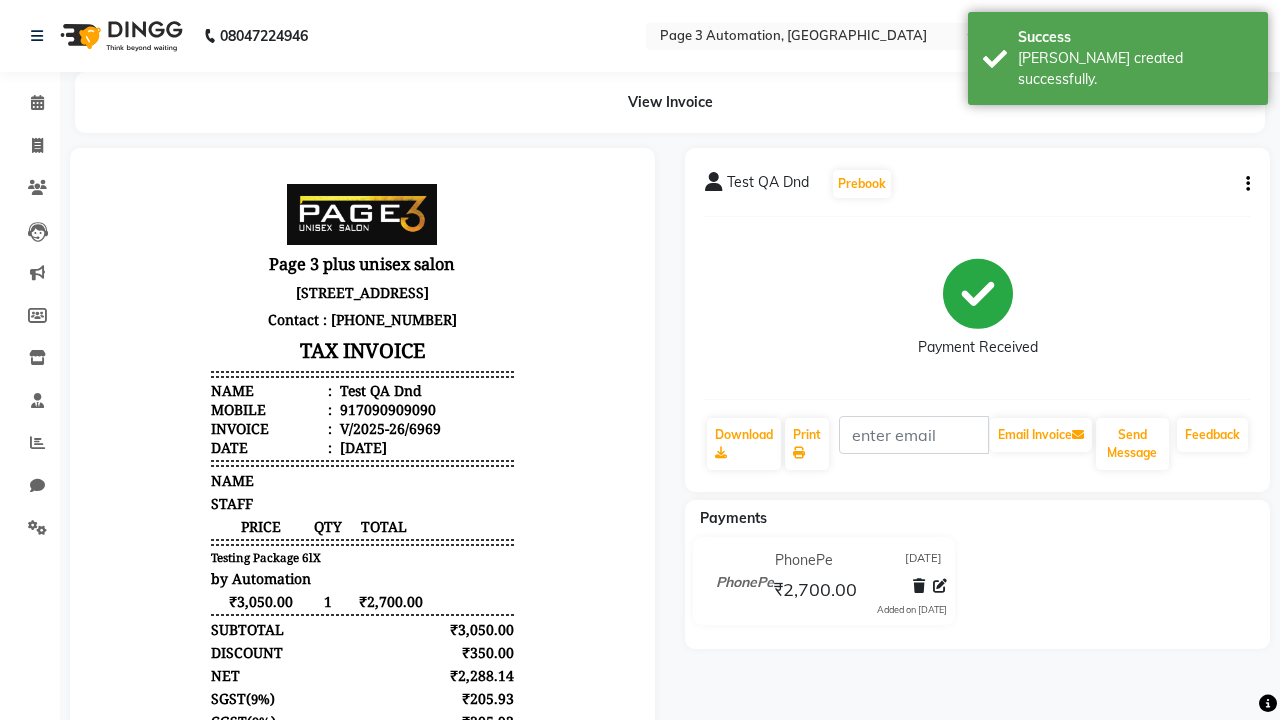 scroll, scrollTop: 0, scrollLeft: 0, axis: both 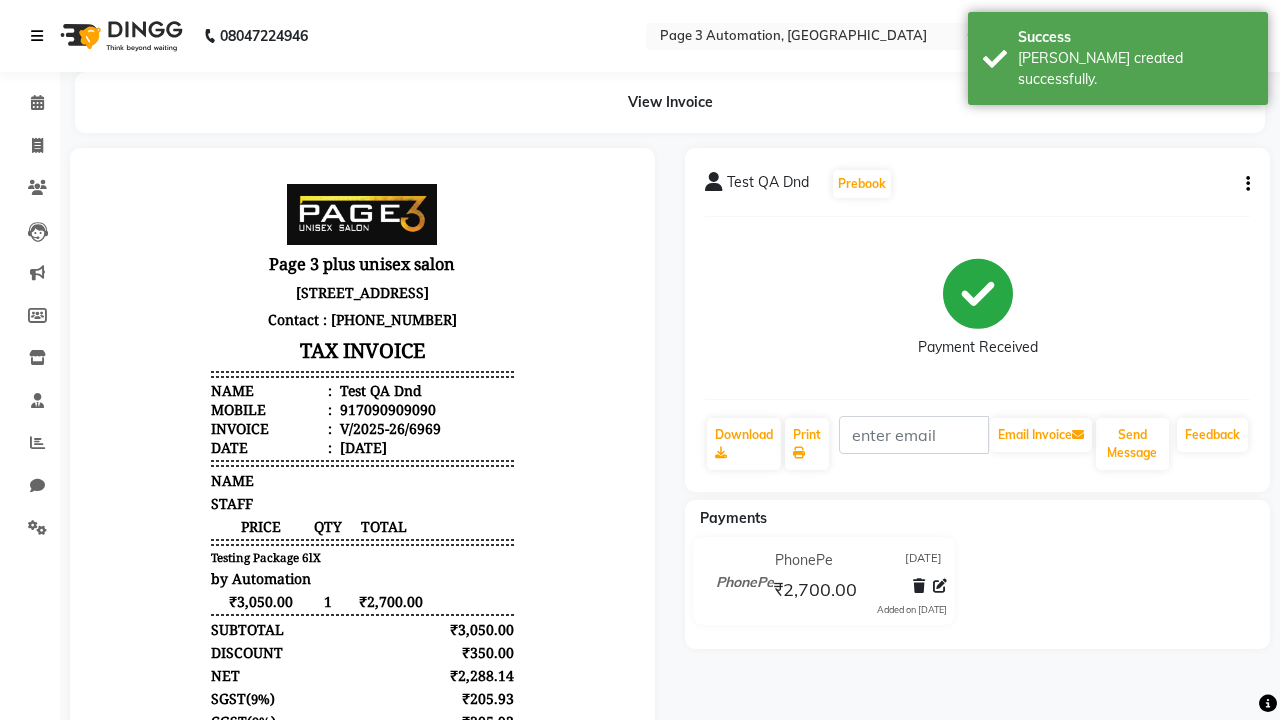 click on "[PERSON_NAME] created successfully." at bounding box center (1135, 69) 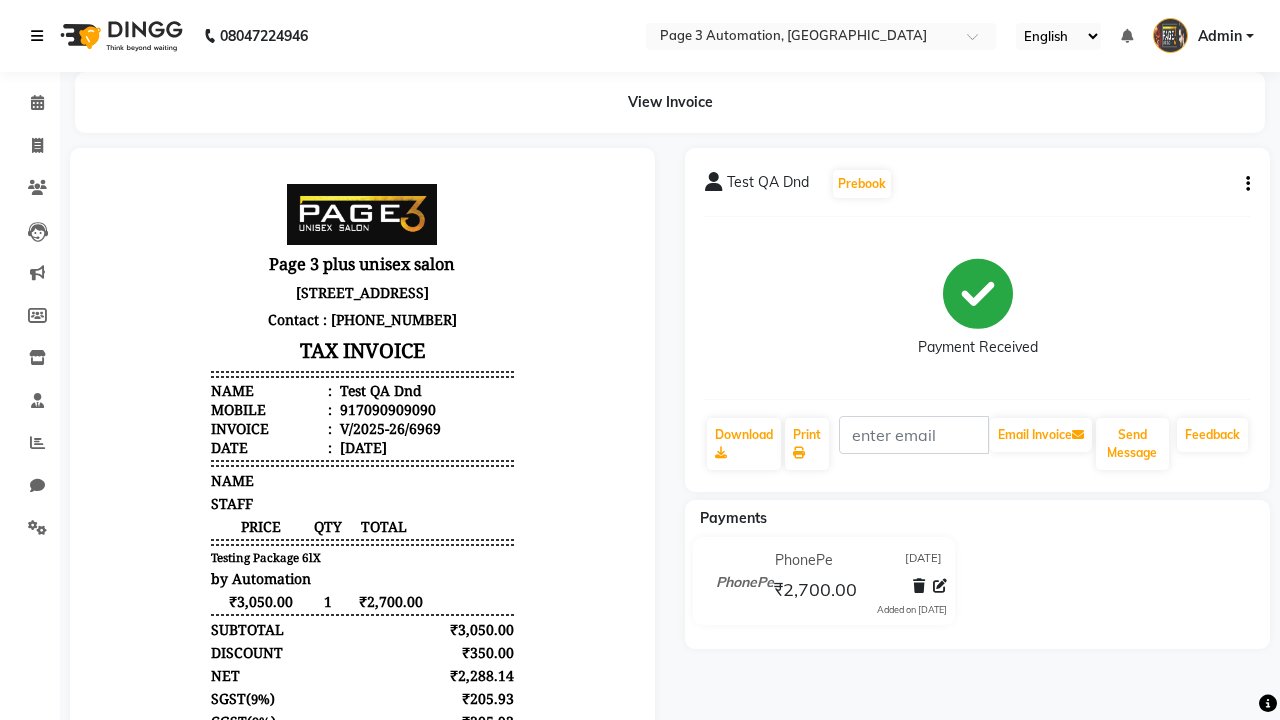 click at bounding box center (37, 36) 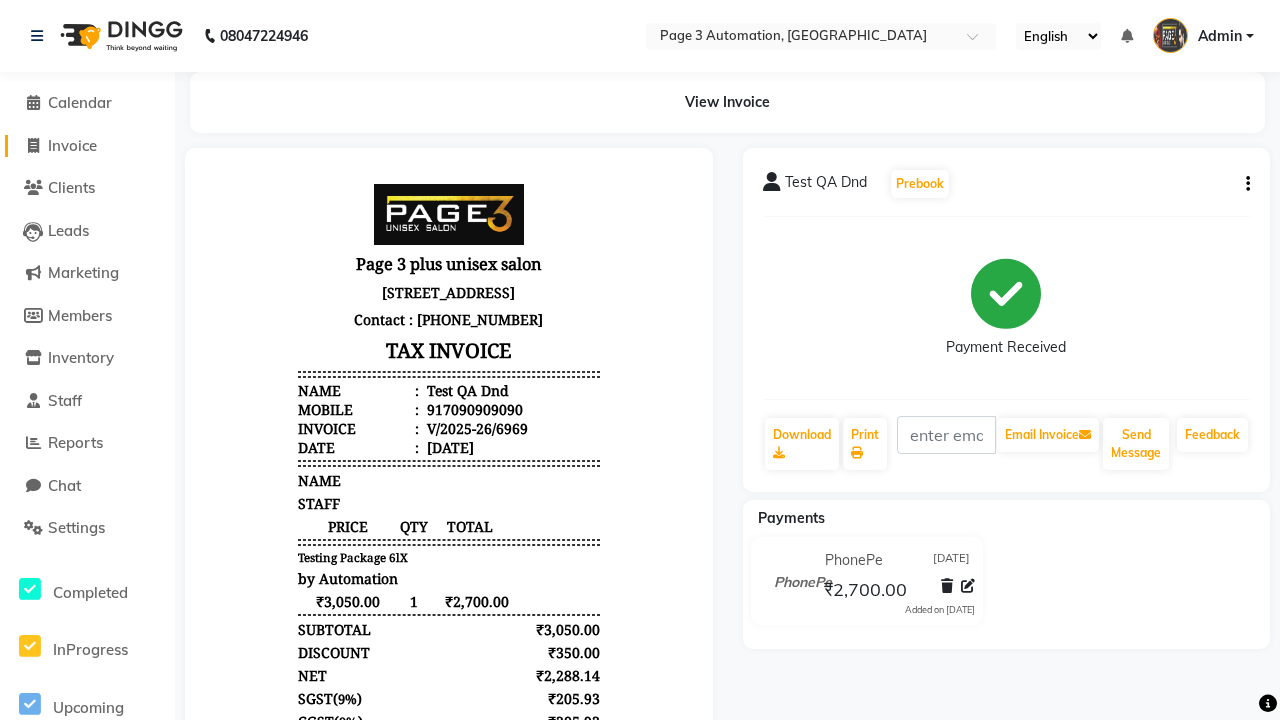 click on "Invoice" 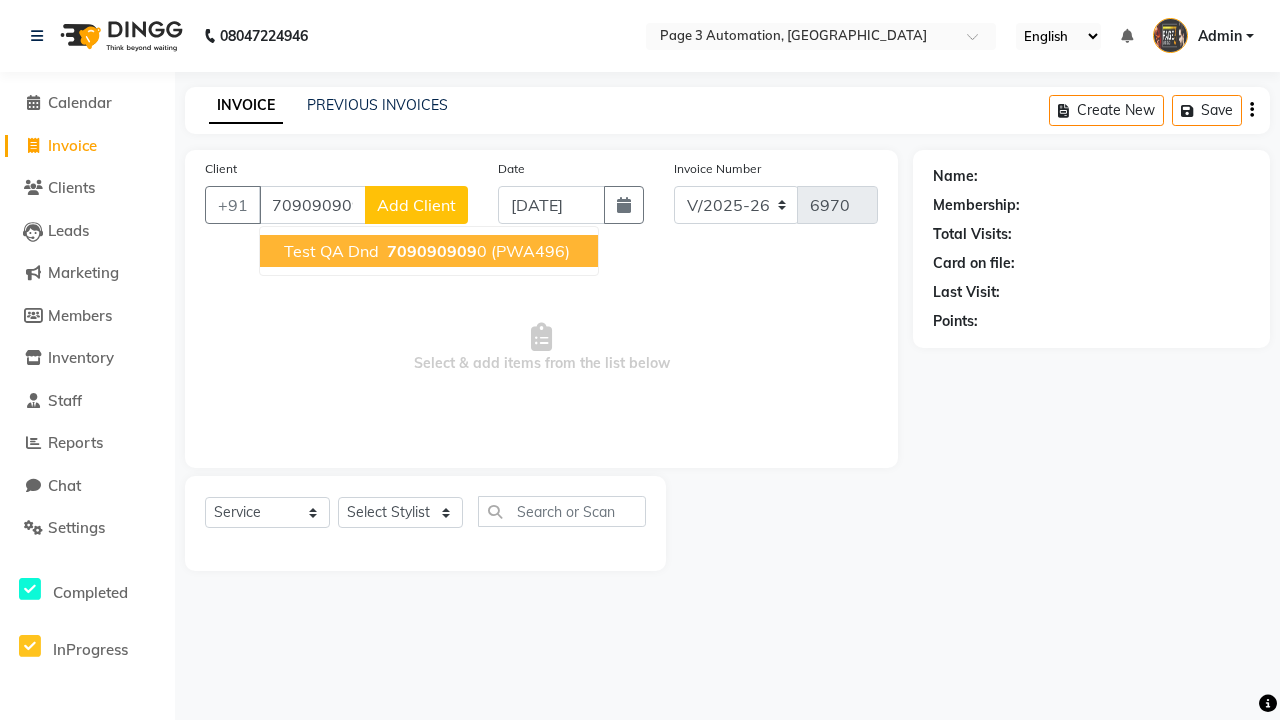 click on "709090909" at bounding box center [432, 251] 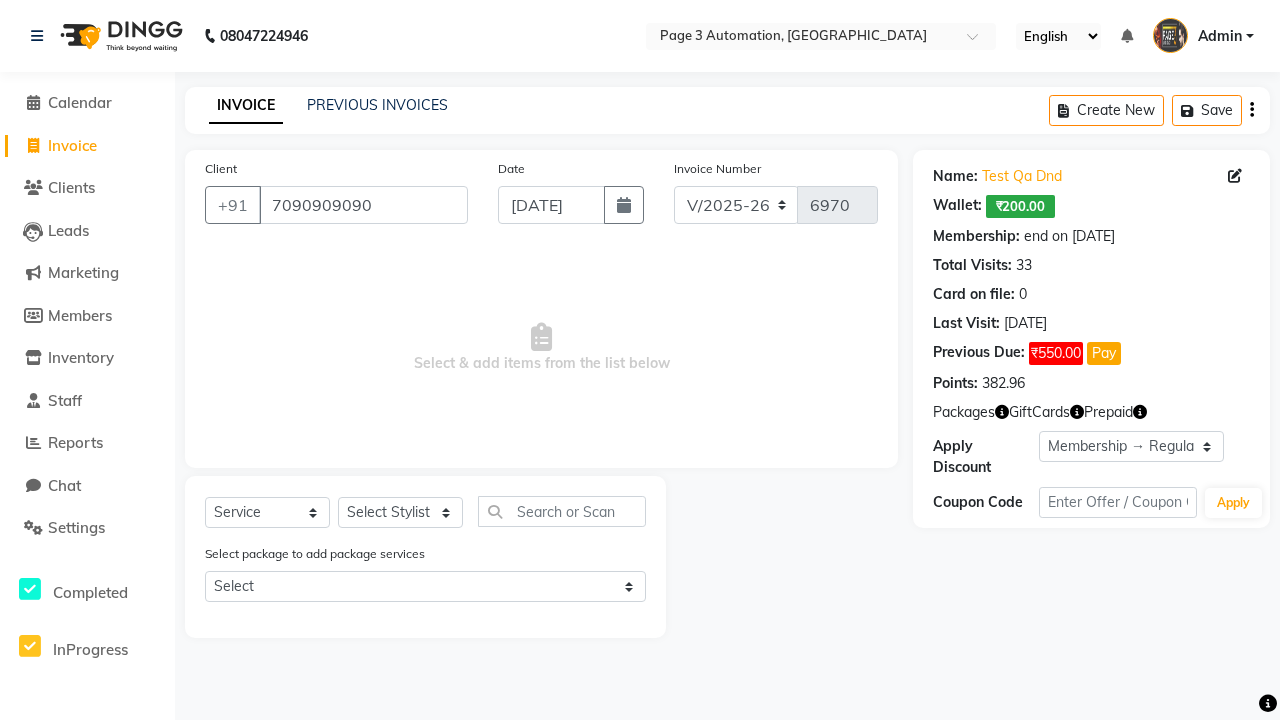 select on "0:" 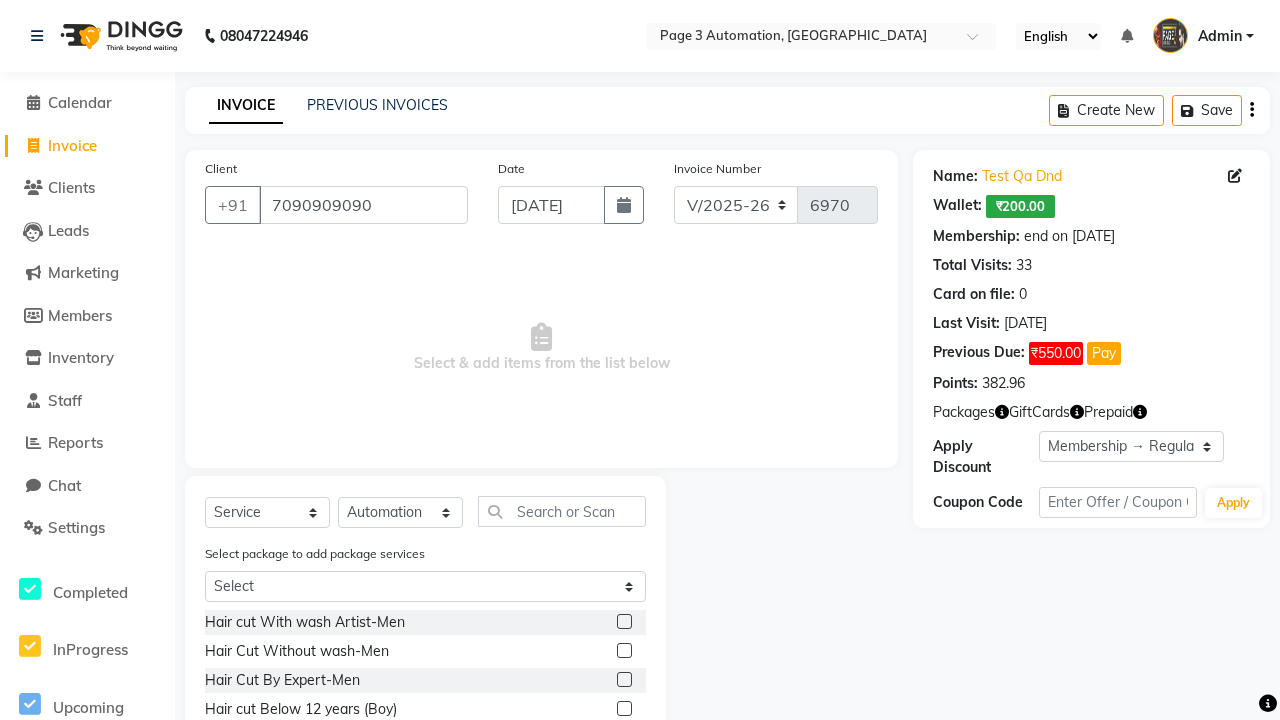 click 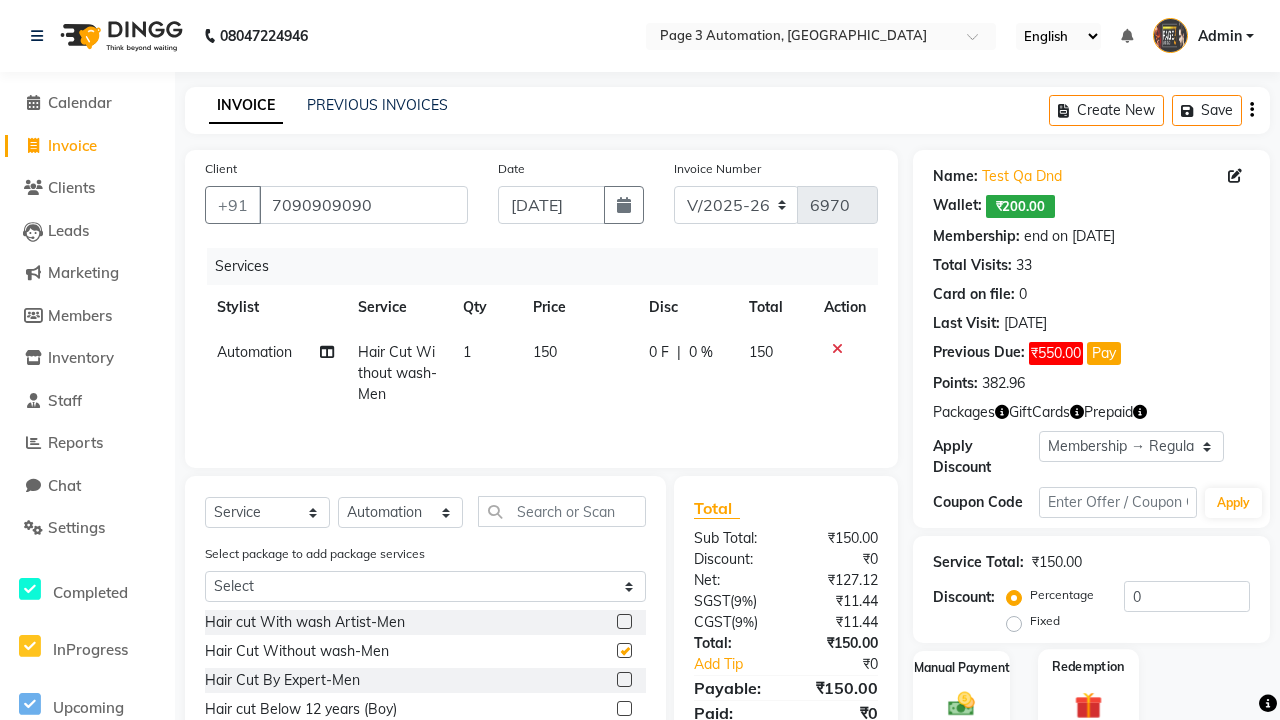 click 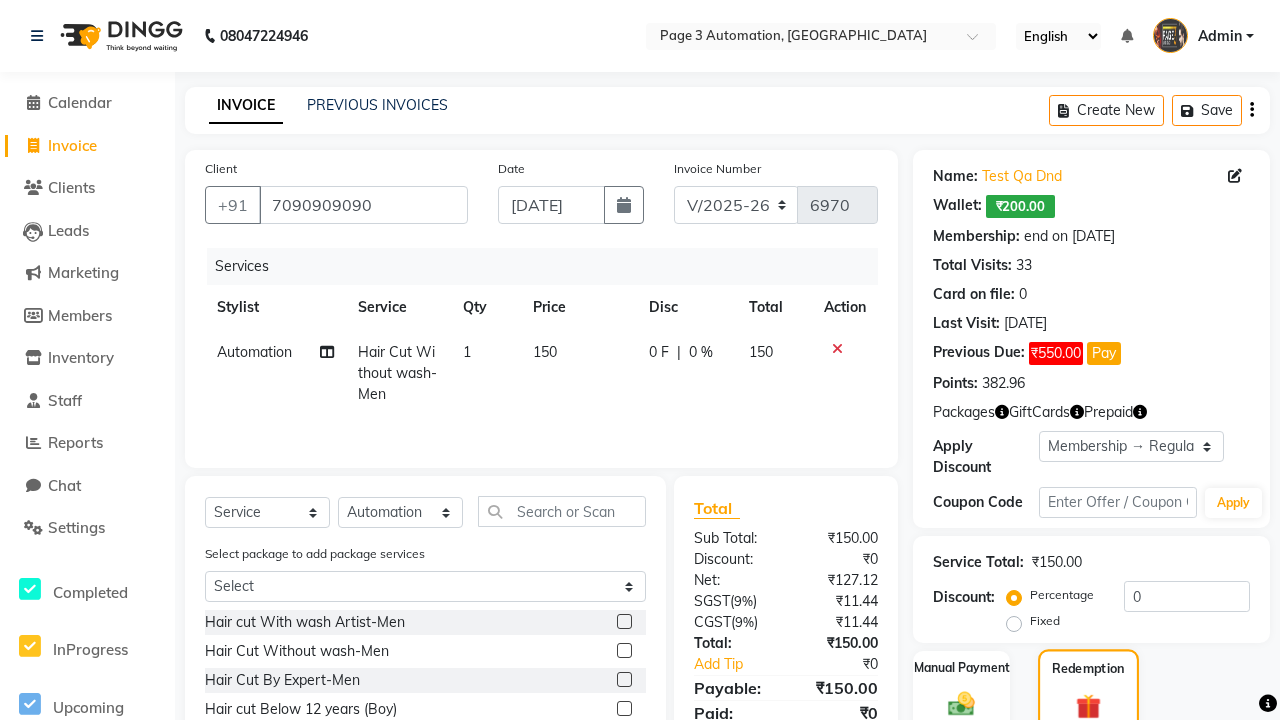 checkbox on "false" 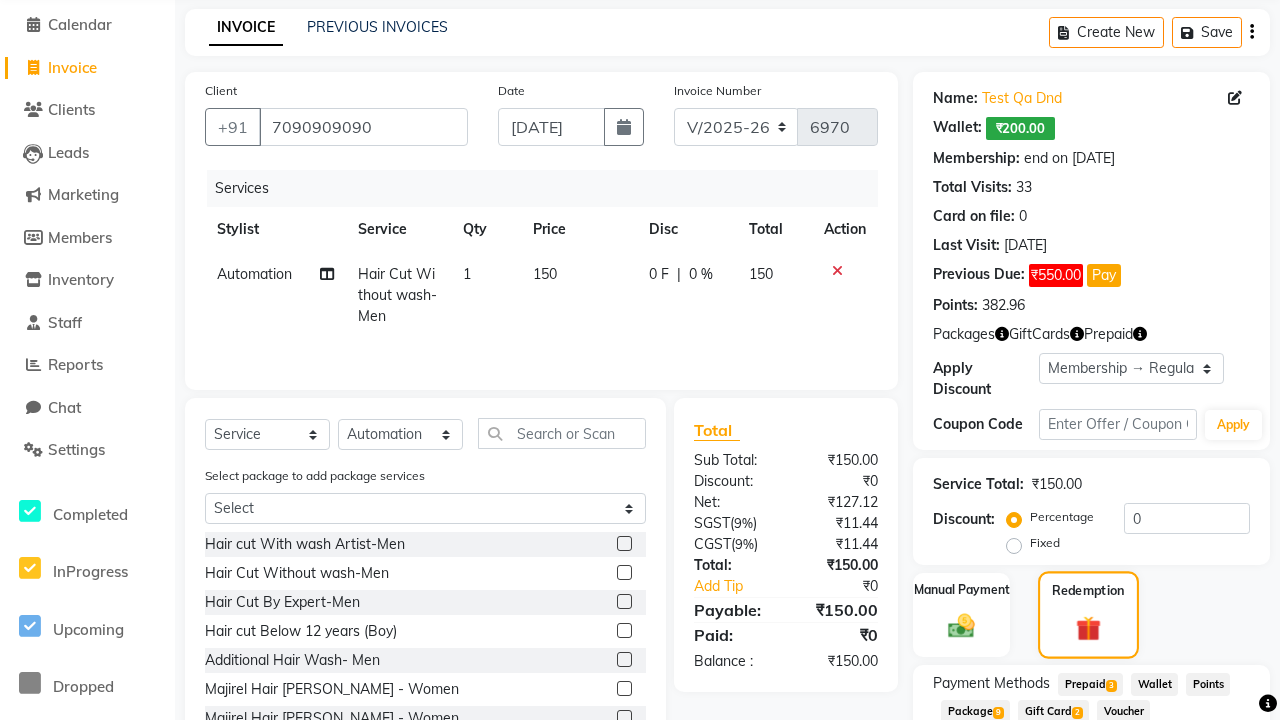 scroll, scrollTop: 80, scrollLeft: 0, axis: vertical 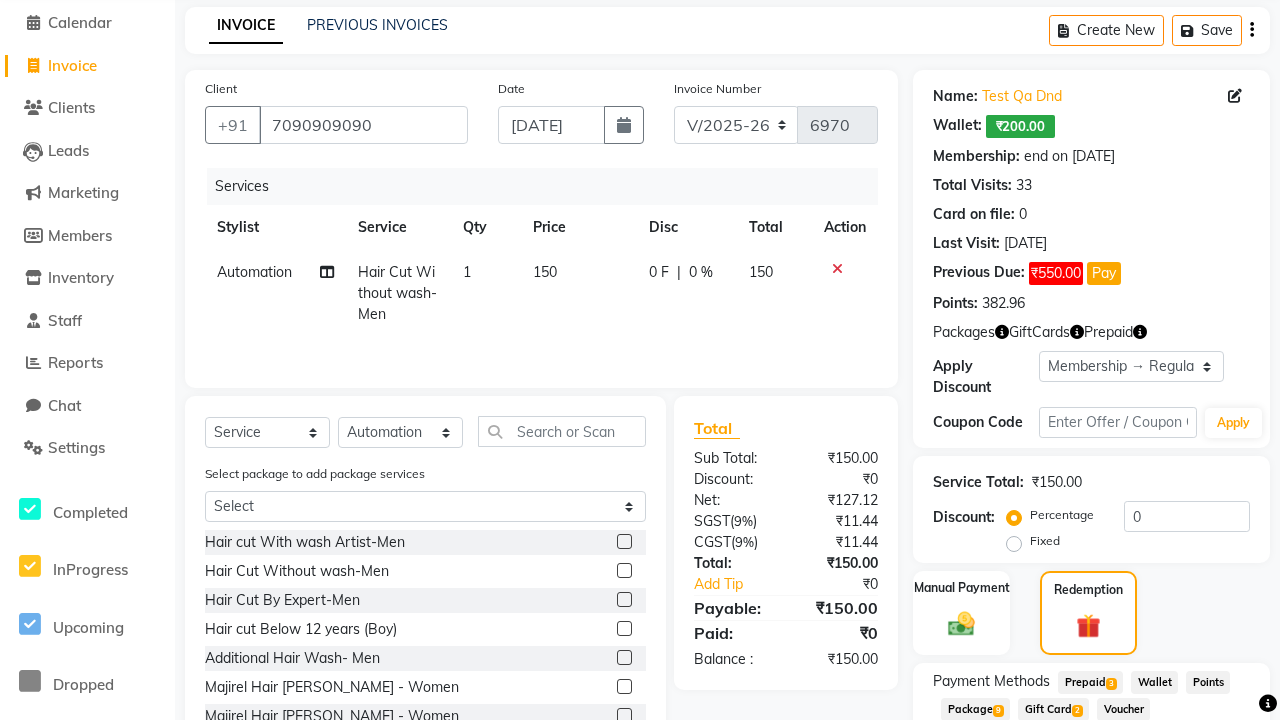 click on "Package  9" 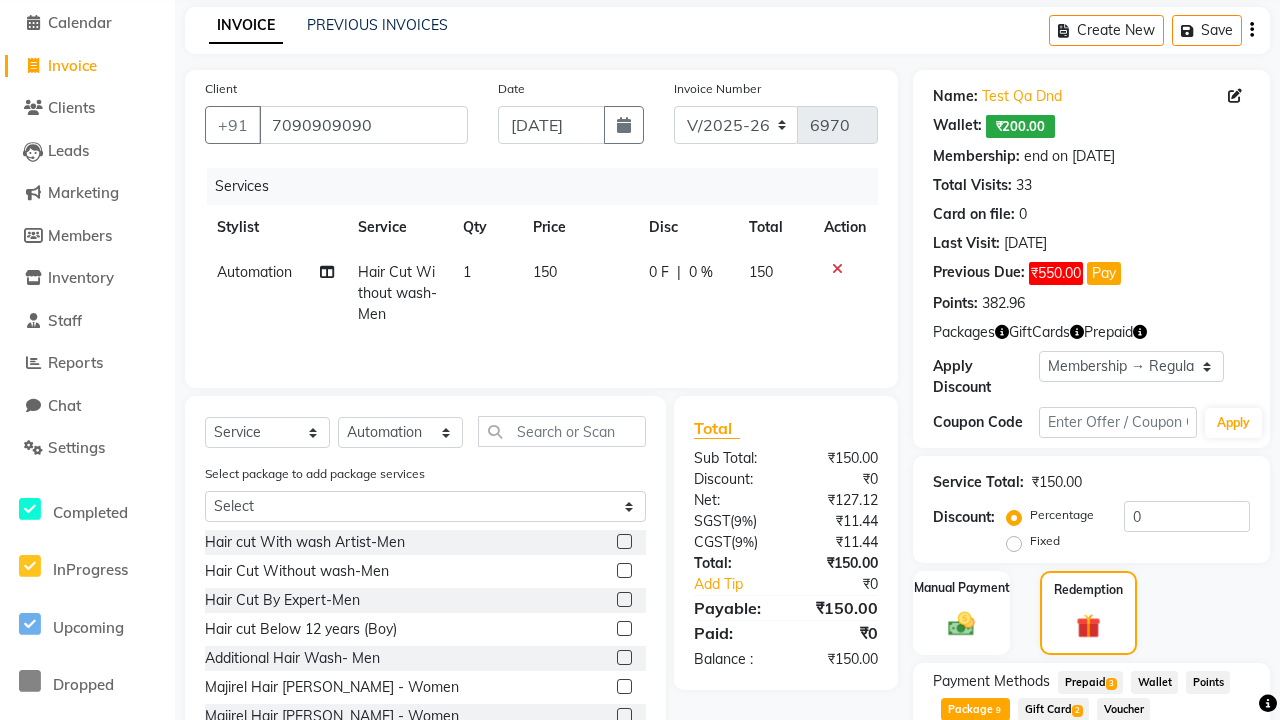 click on "Apply" at bounding box center [1197, 790] 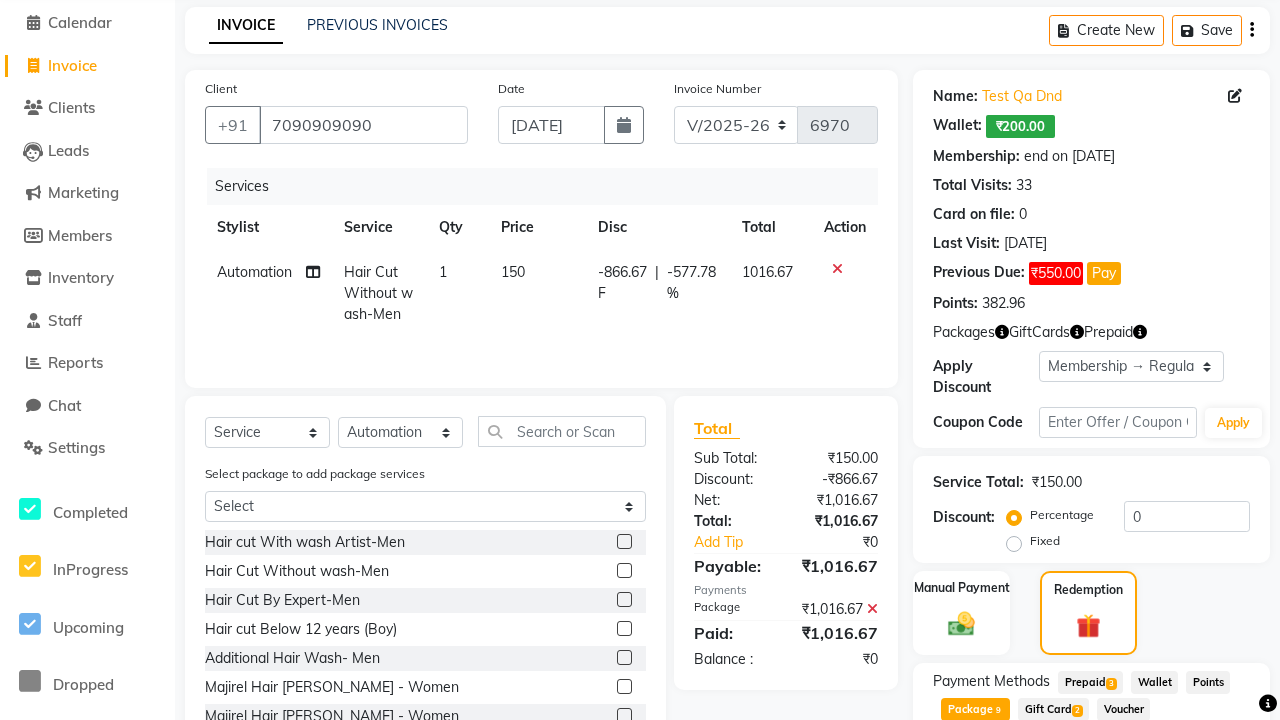 scroll, scrollTop: 402, scrollLeft: 0, axis: vertical 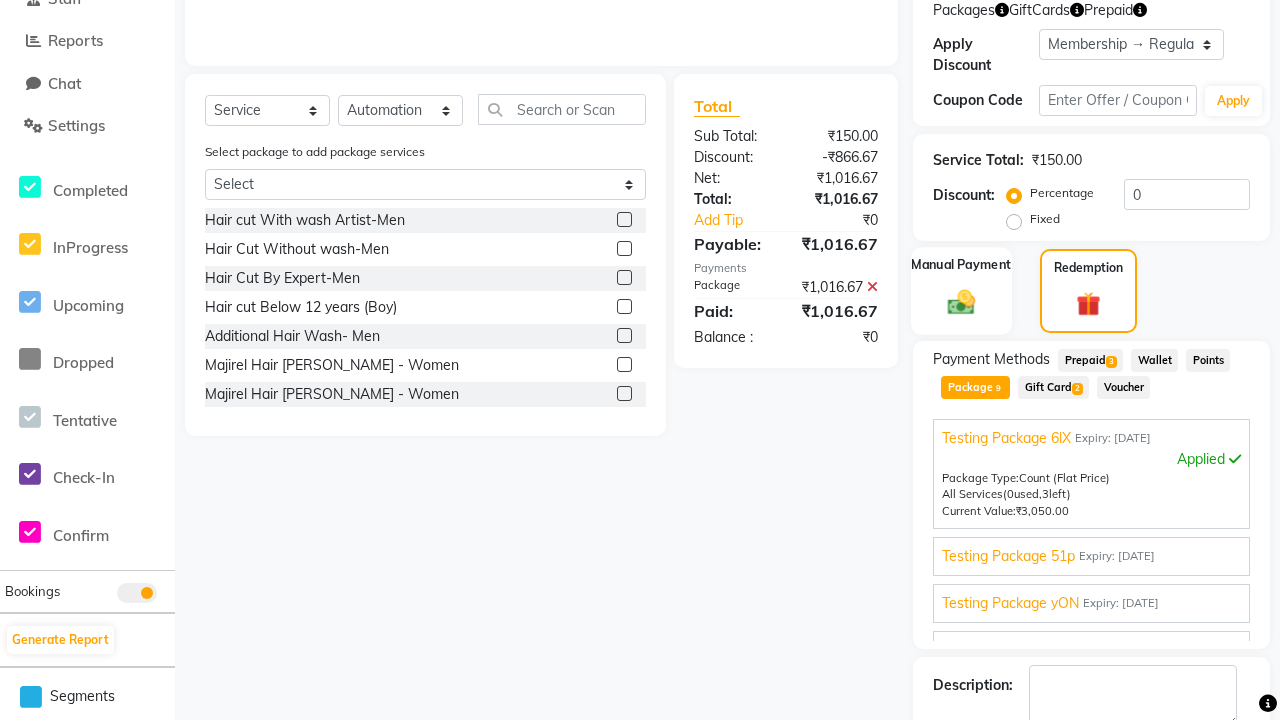 click 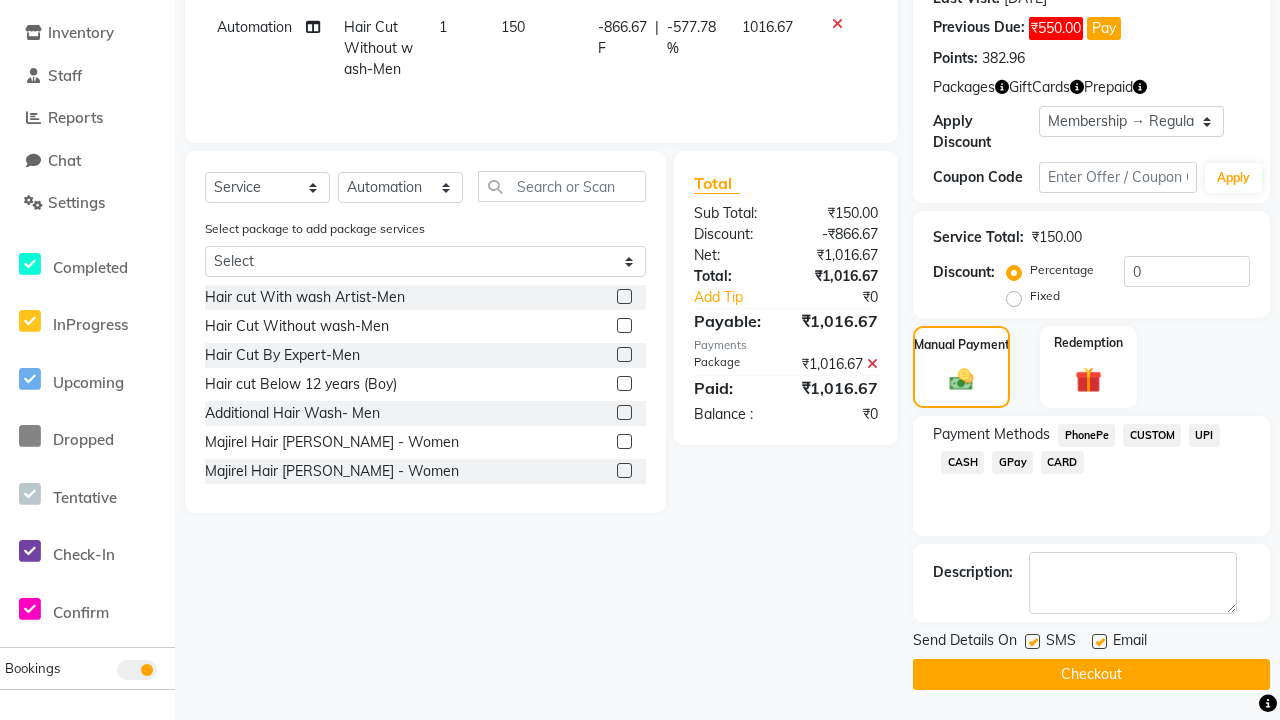 click on "PhonePe" 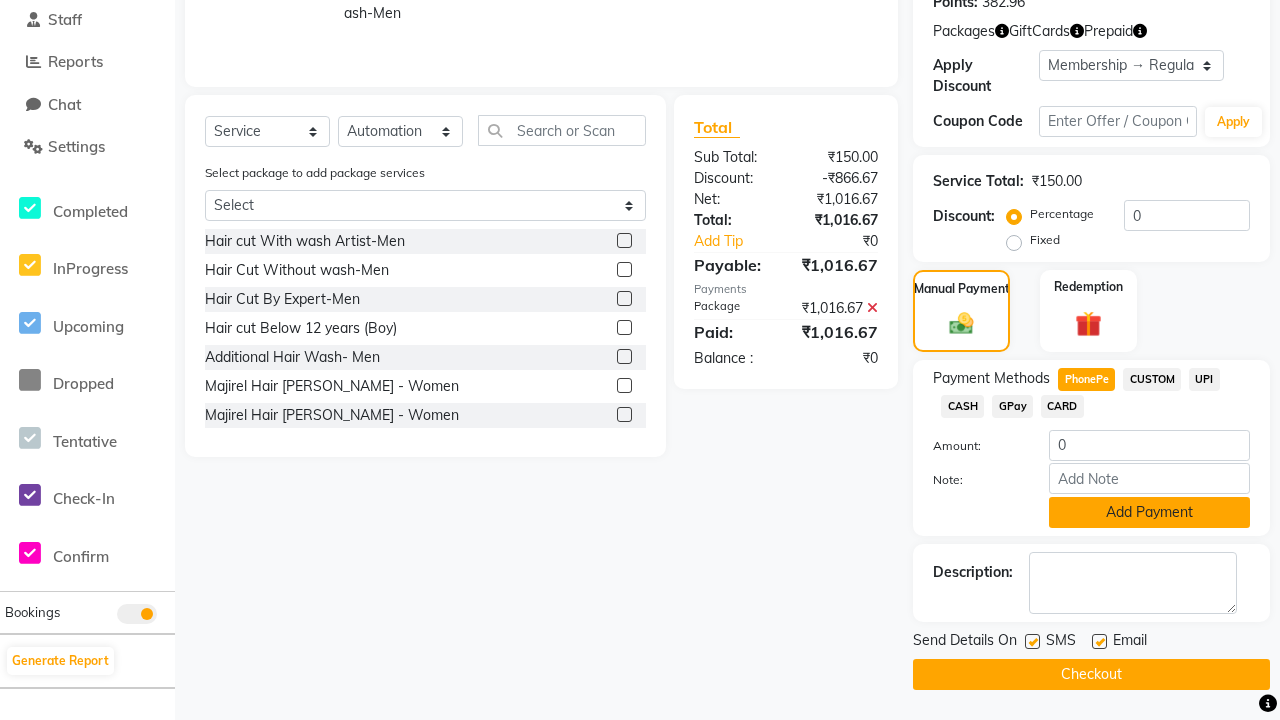 click on "Add Payment" 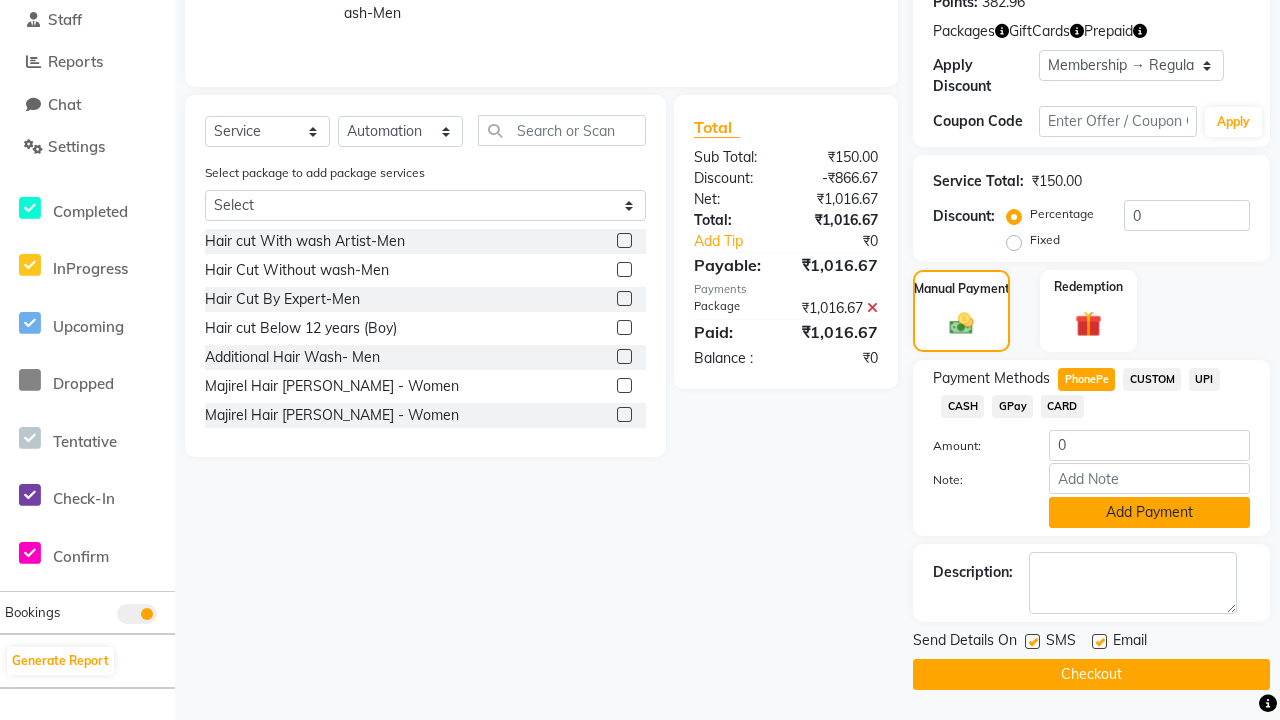 scroll, scrollTop: 325, scrollLeft: 0, axis: vertical 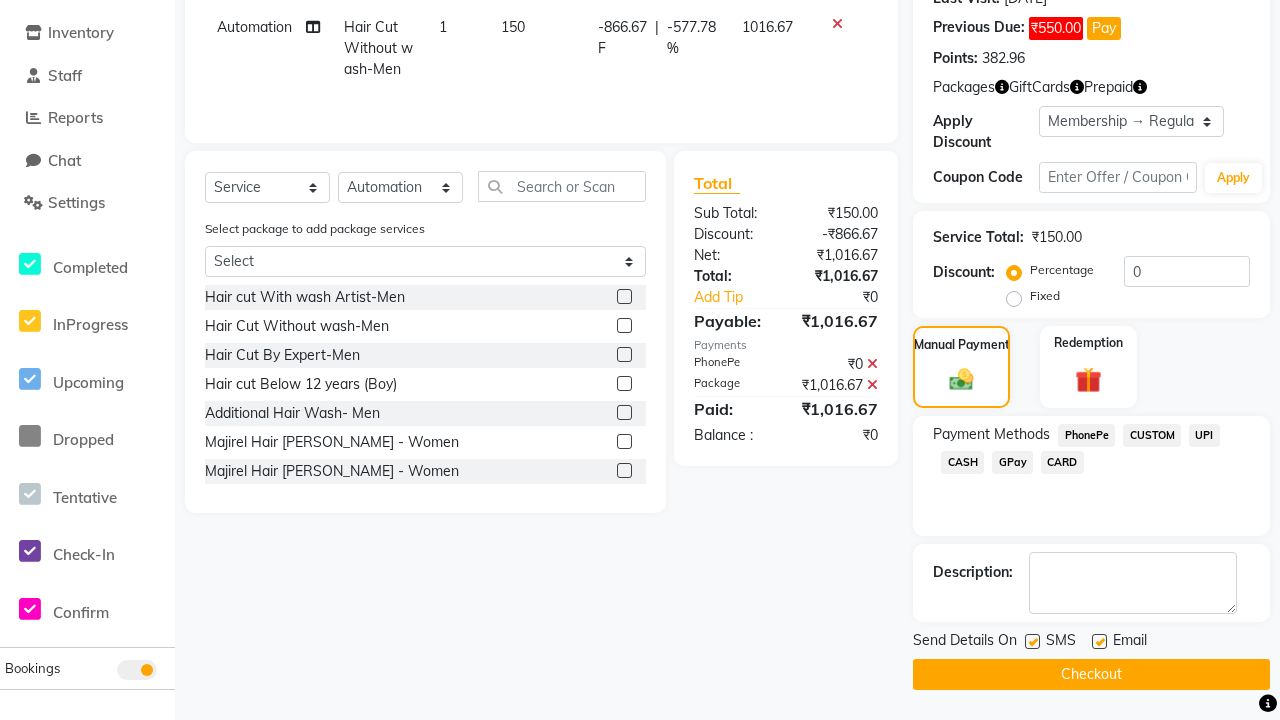 click 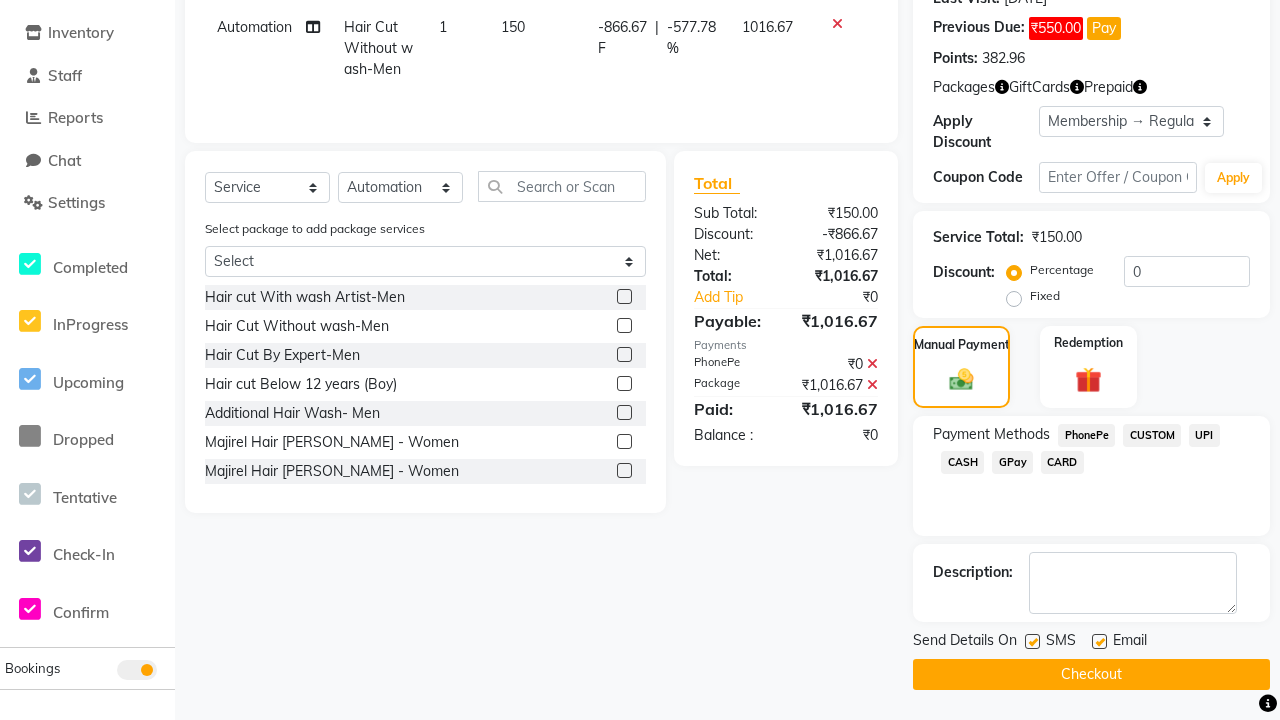 checkbox on "false" 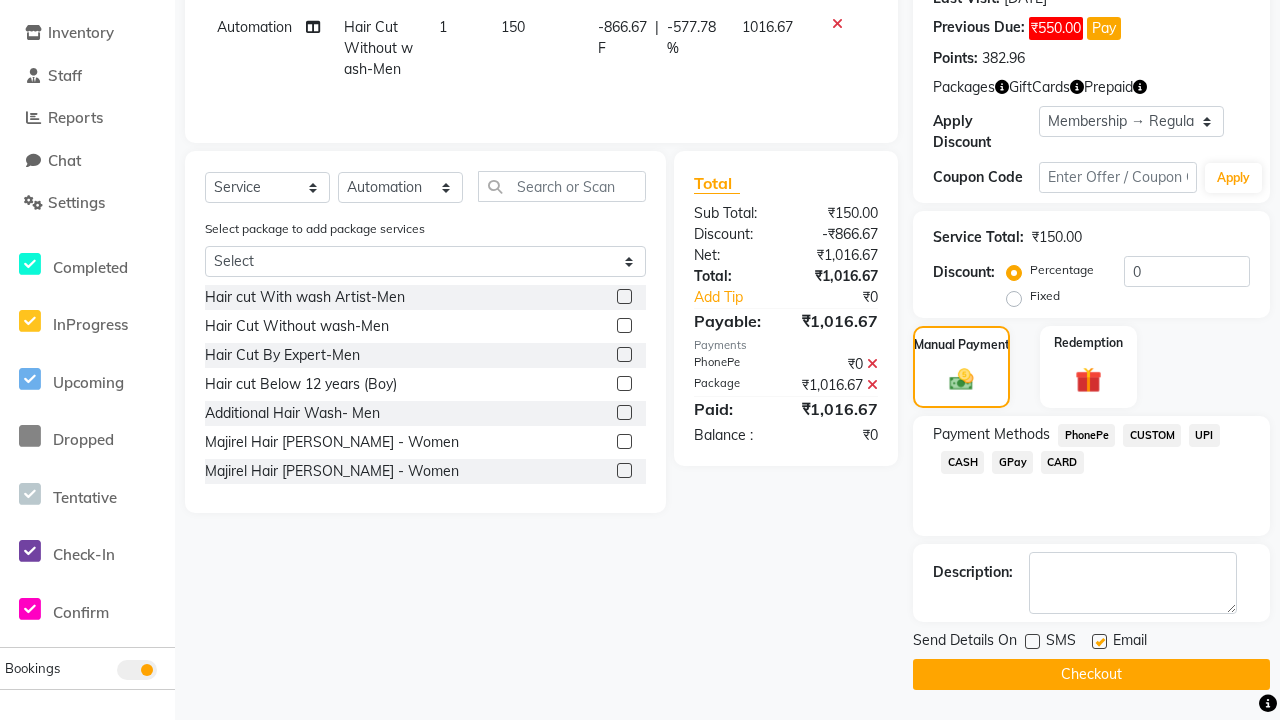 click 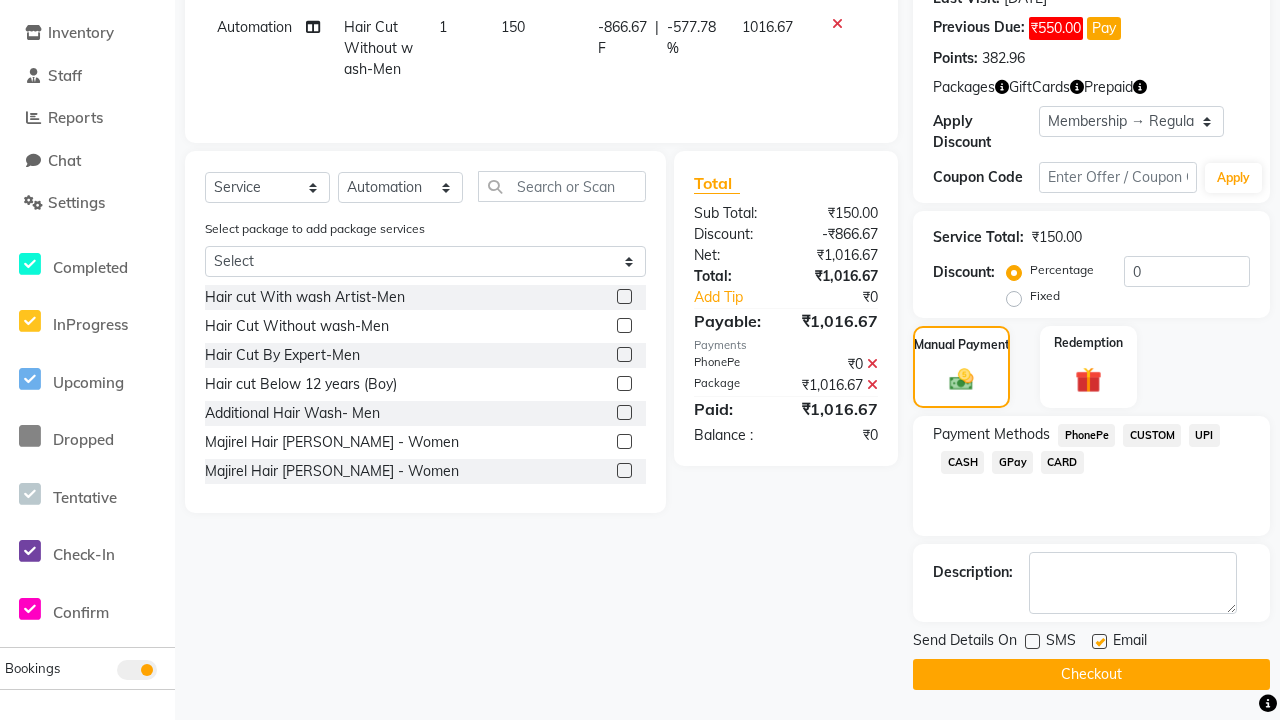 click at bounding box center [1098, 642] 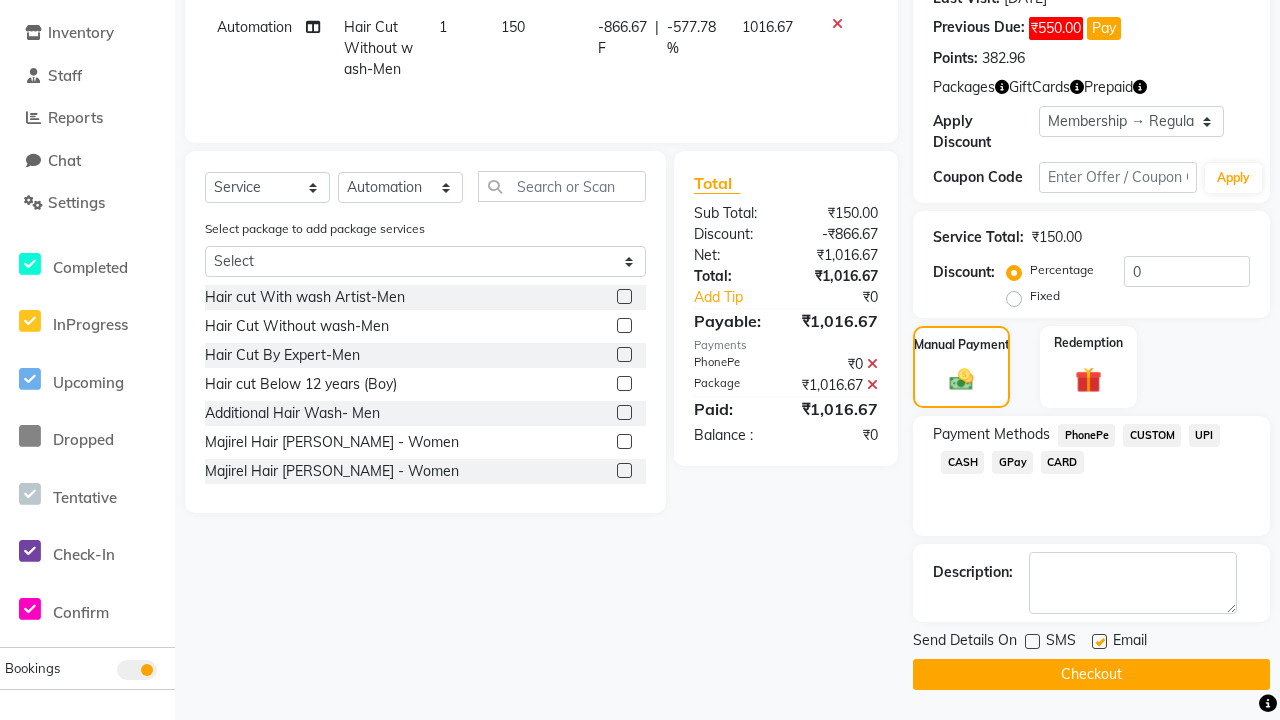 checkbox on "false" 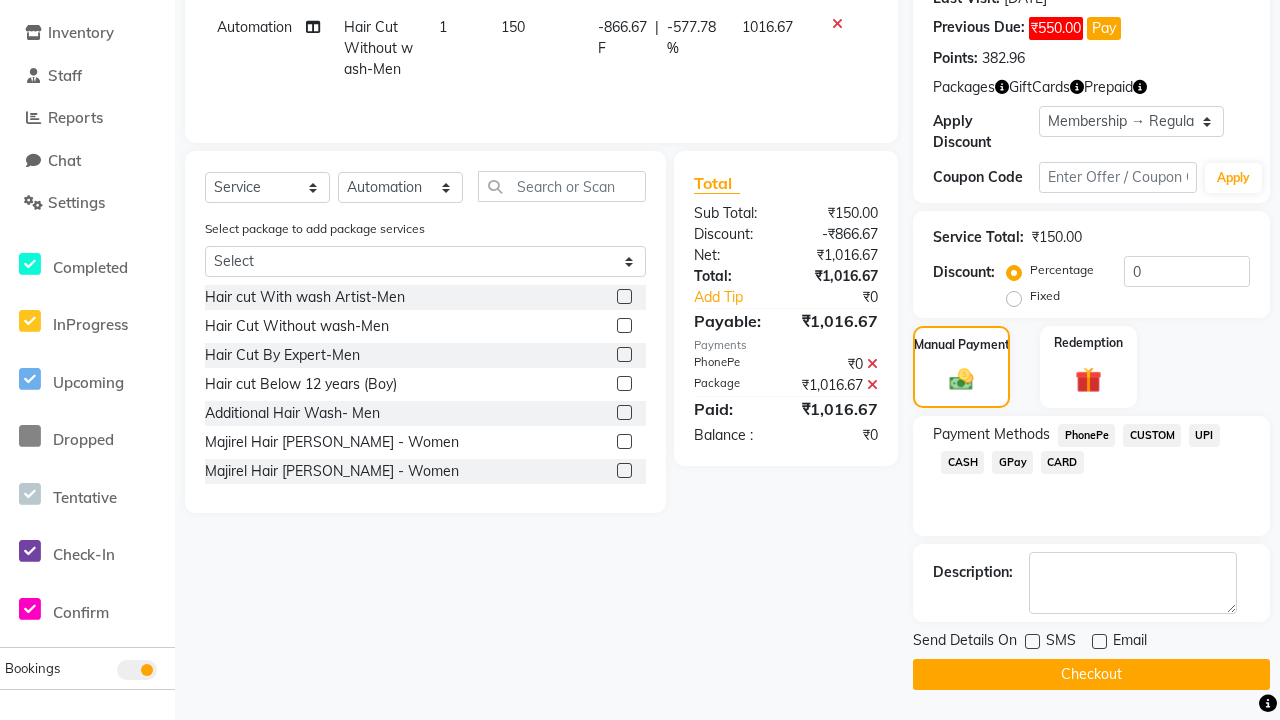 click on "Checkout" 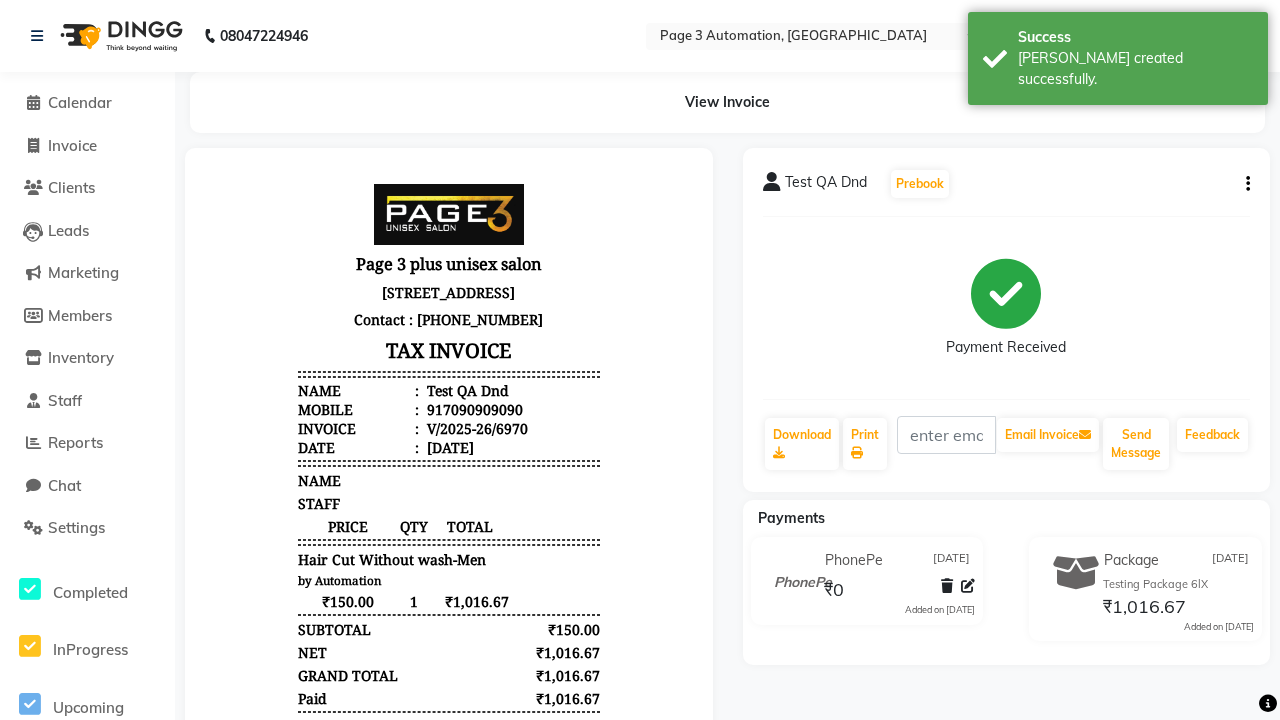 scroll, scrollTop: 0, scrollLeft: 0, axis: both 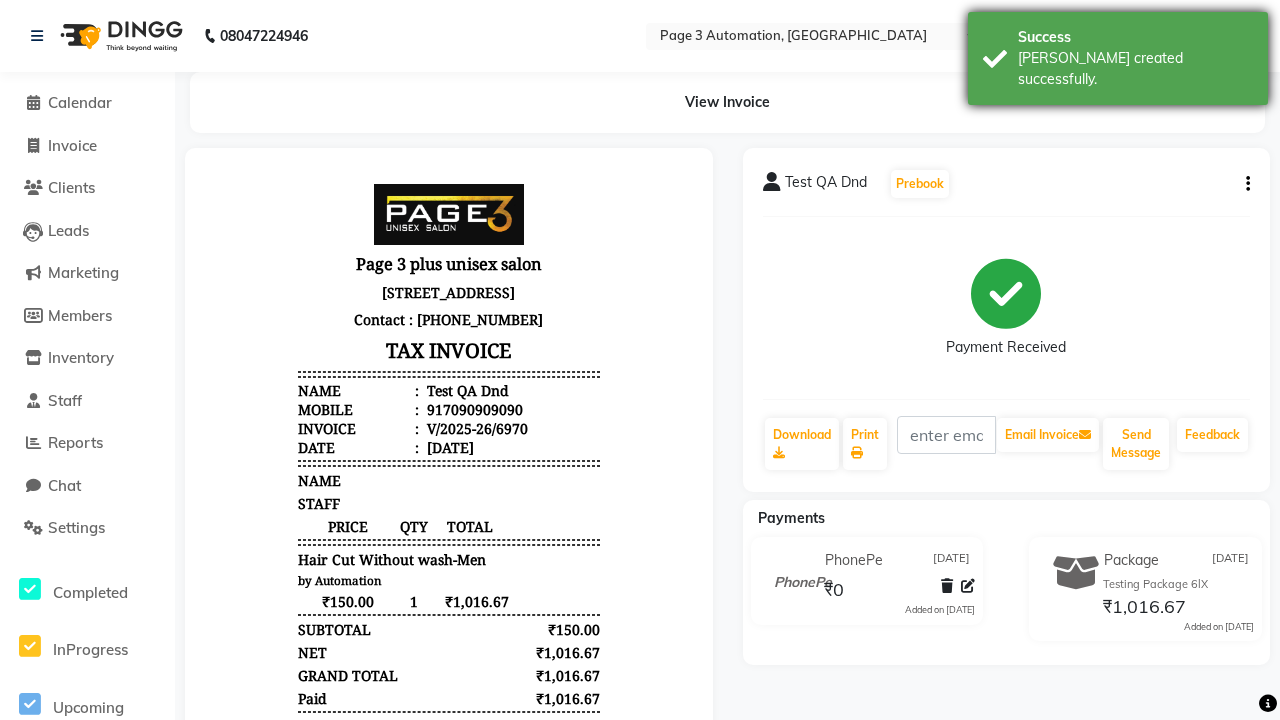 click on "[PERSON_NAME] created successfully." at bounding box center (1135, 69) 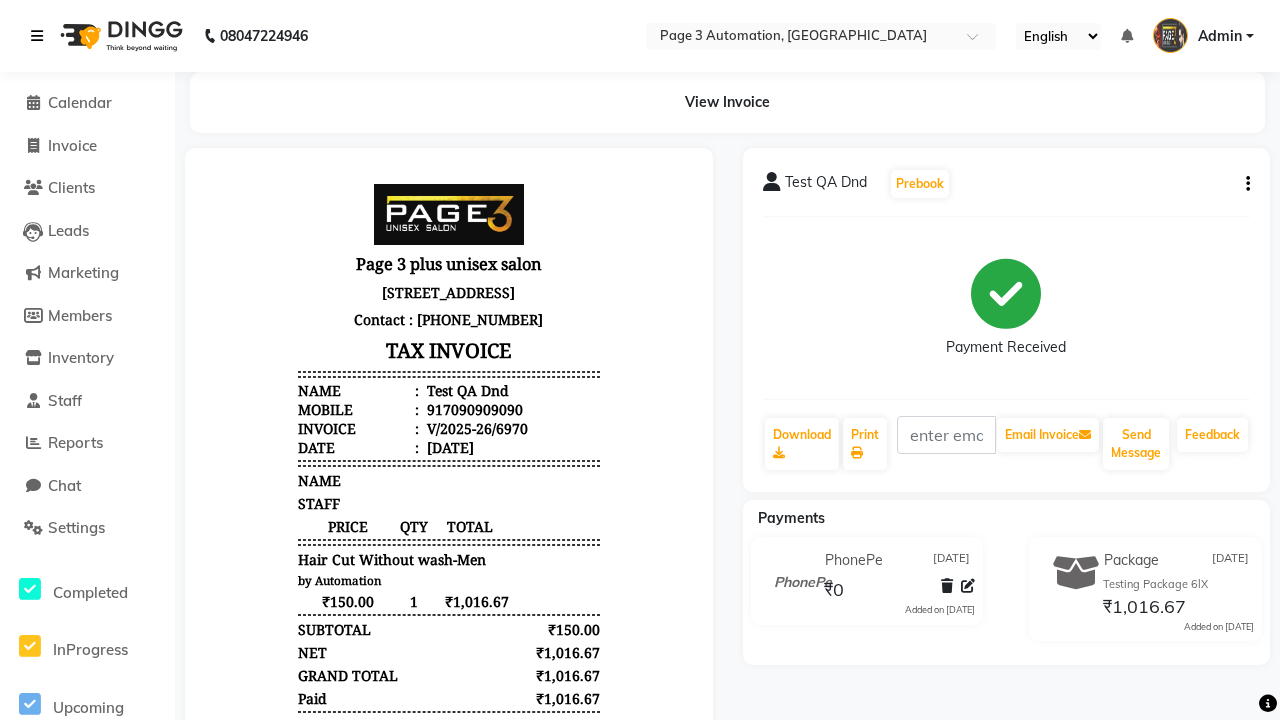click at bounding box center (37, 36) 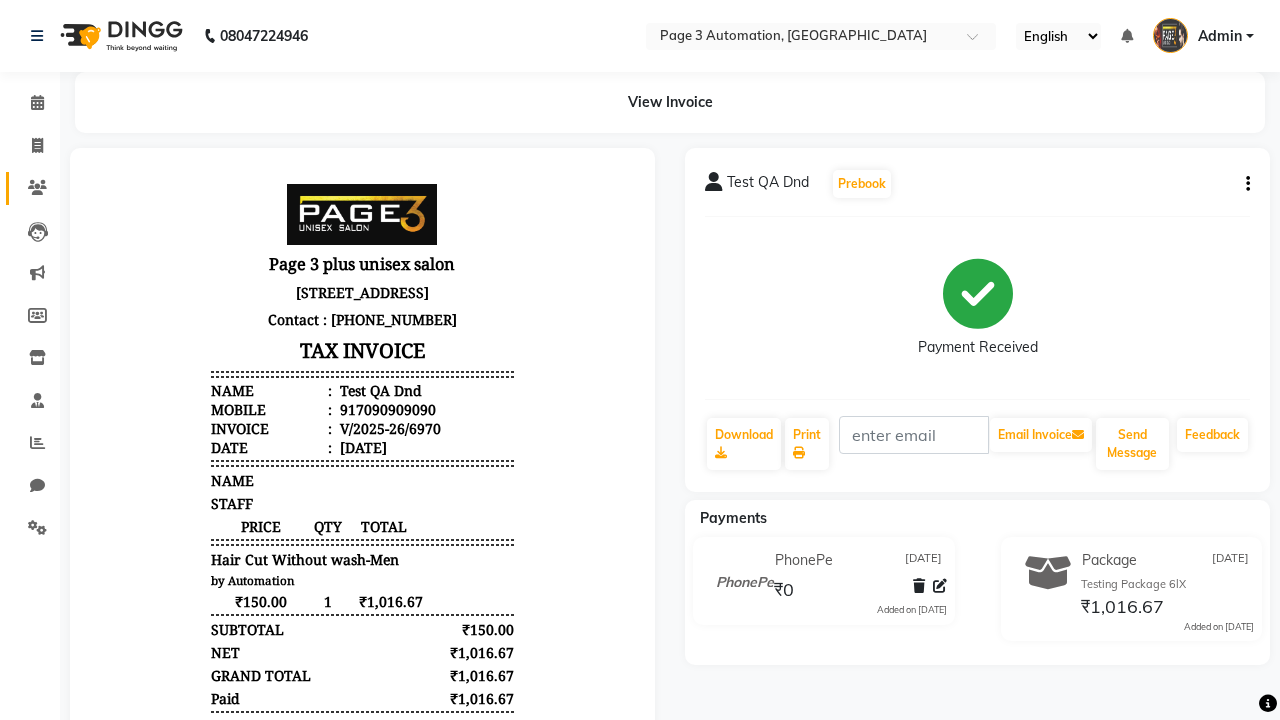 click 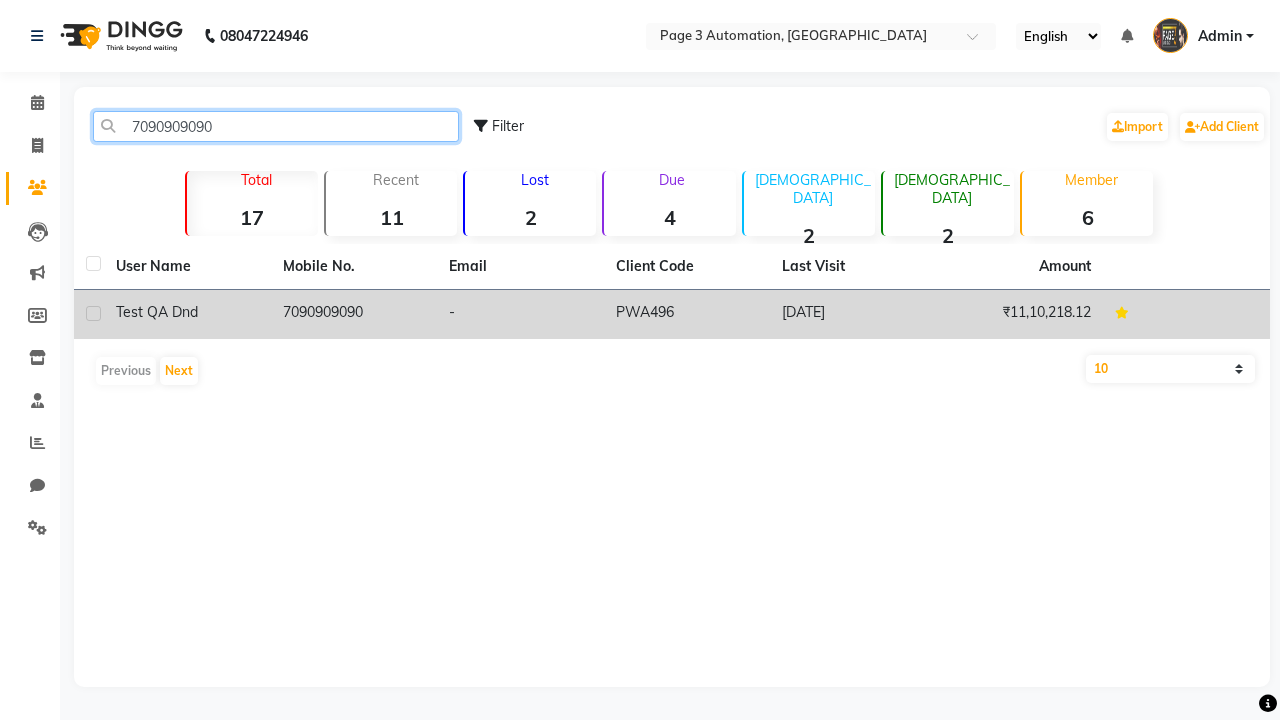 type on "7090909090" 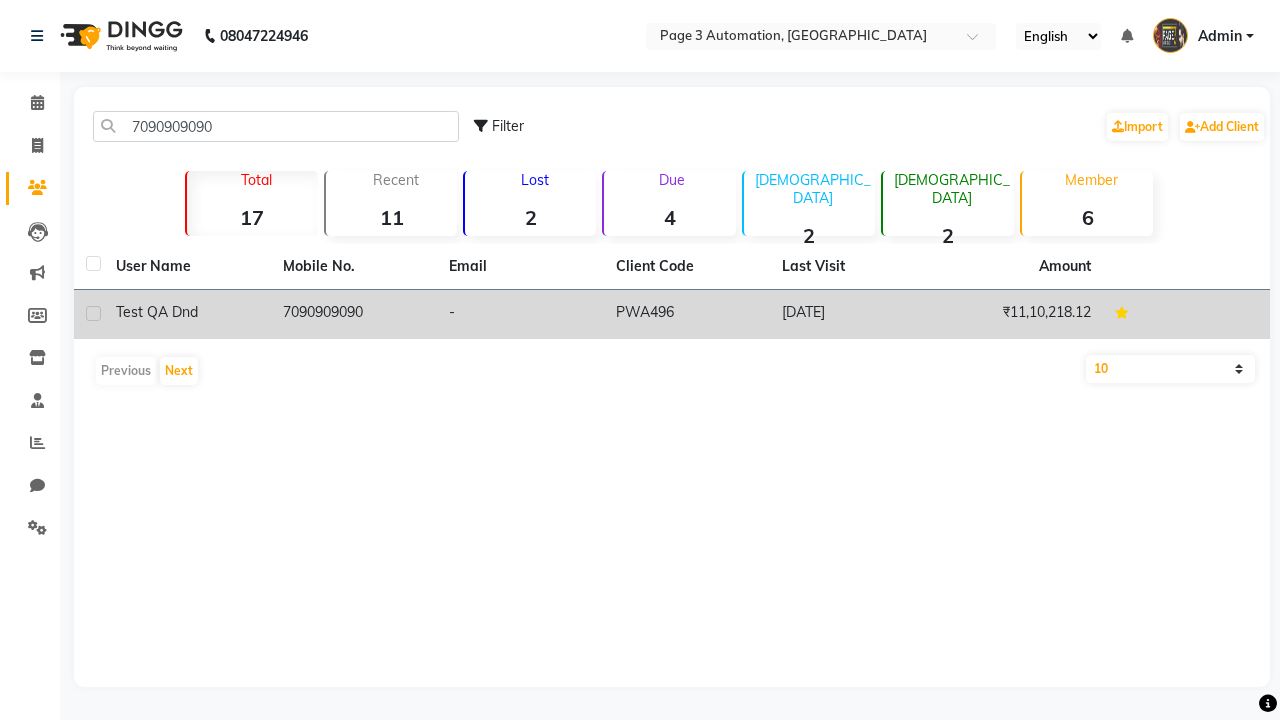 click on "7090909090" 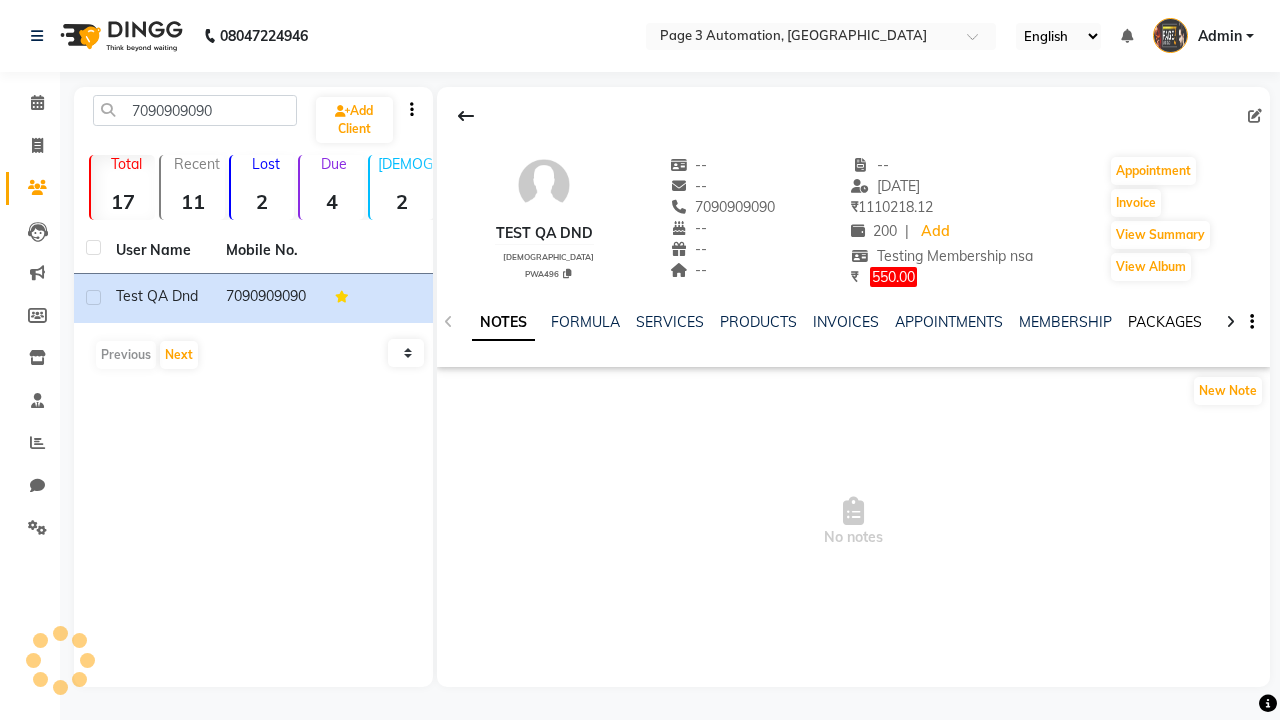 click on "PACKAGES" 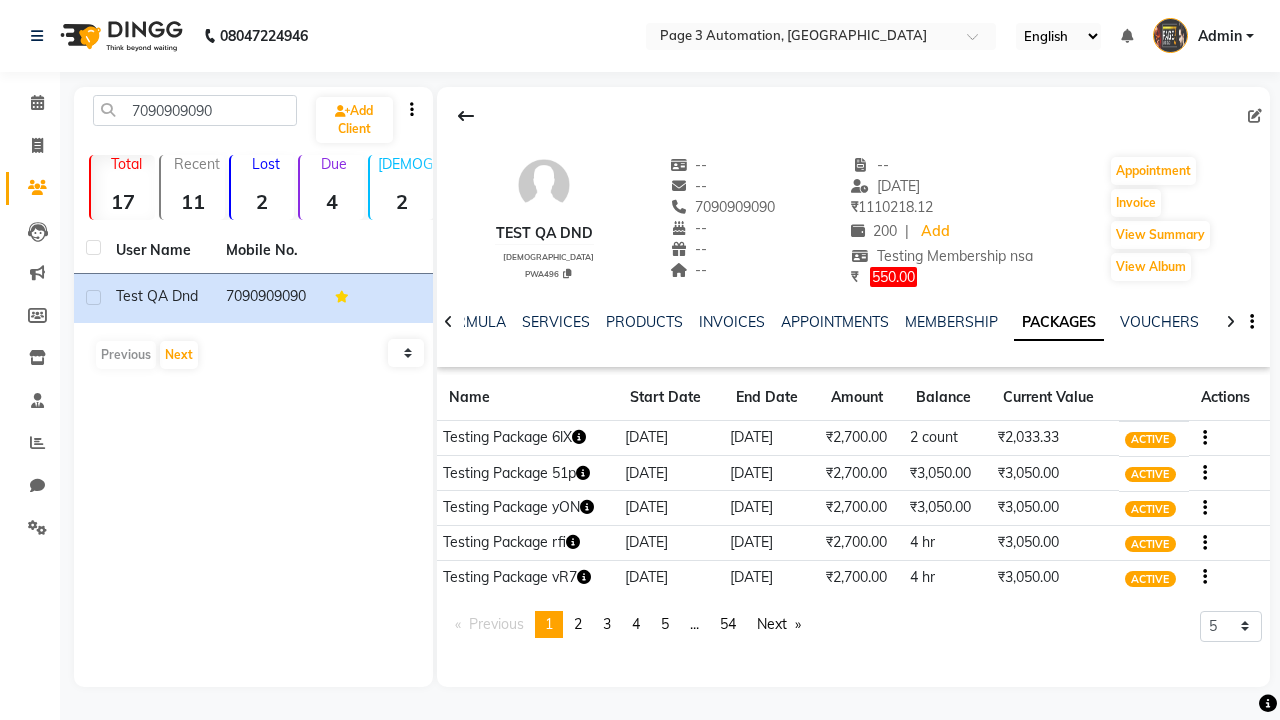 click 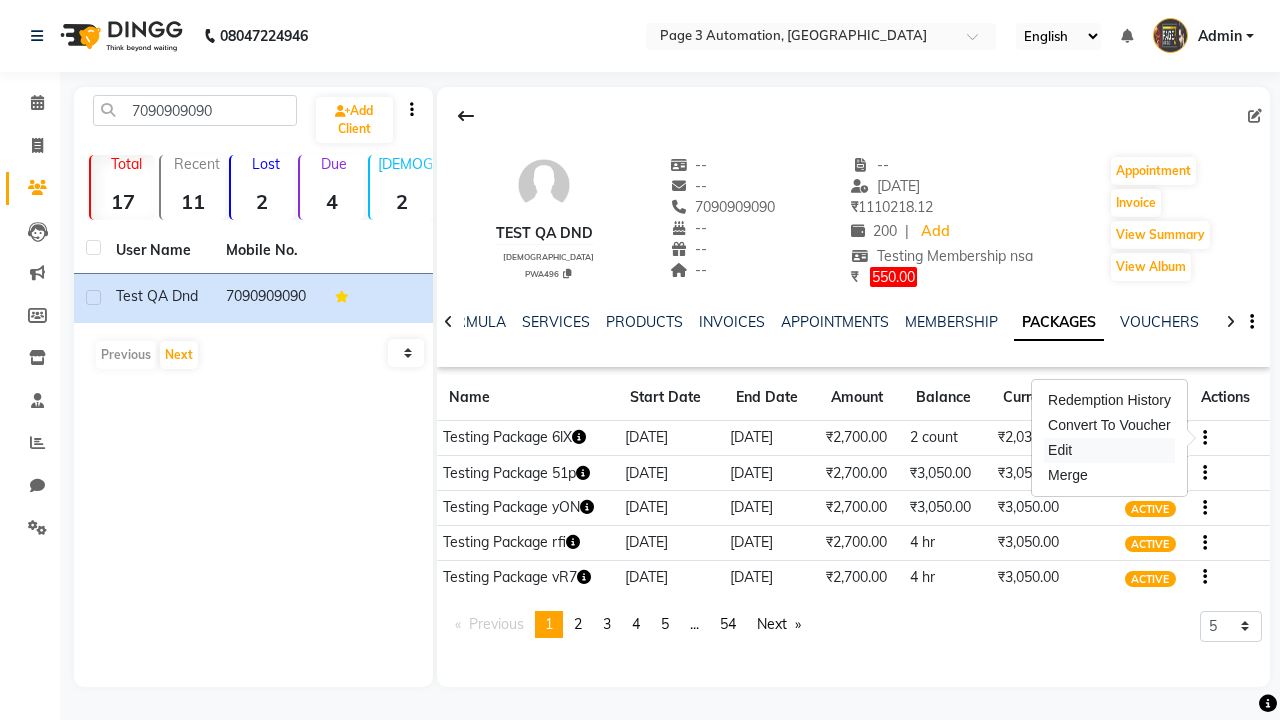 click on "Edit" at bounding box center (1109, 450) 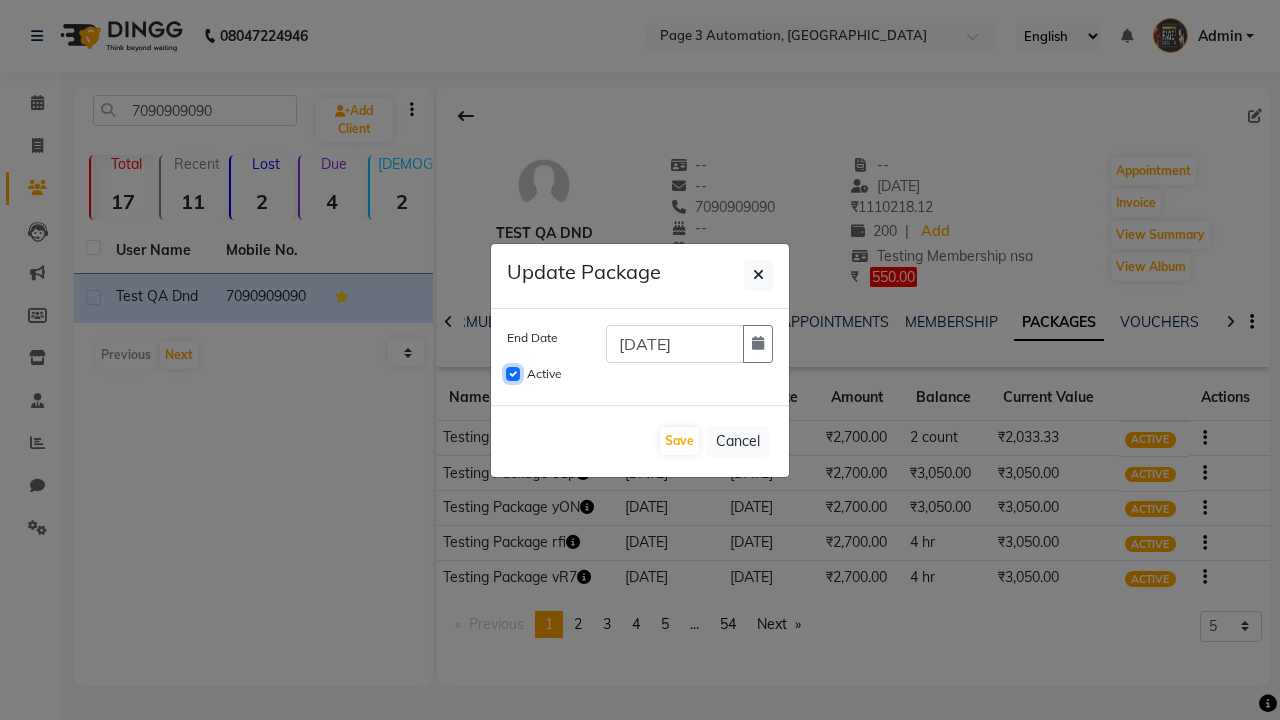 click on "Active" at bounding box center [513, 374] 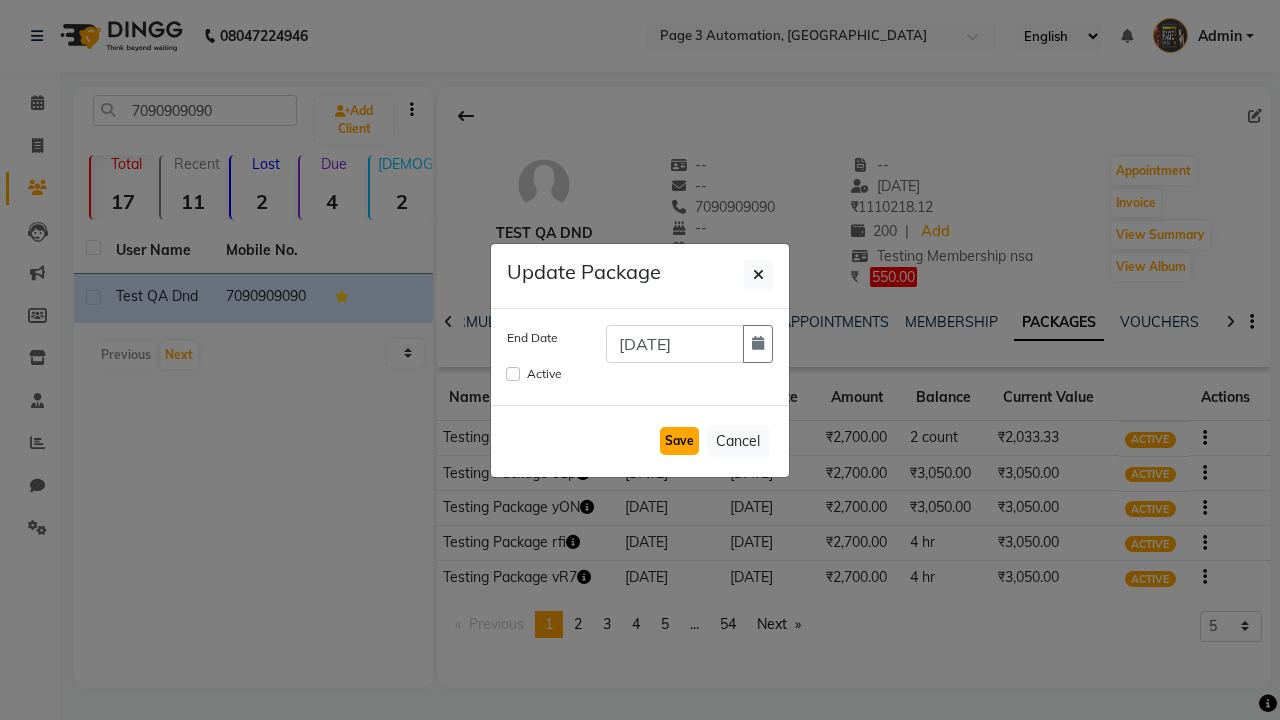 click on "Save" 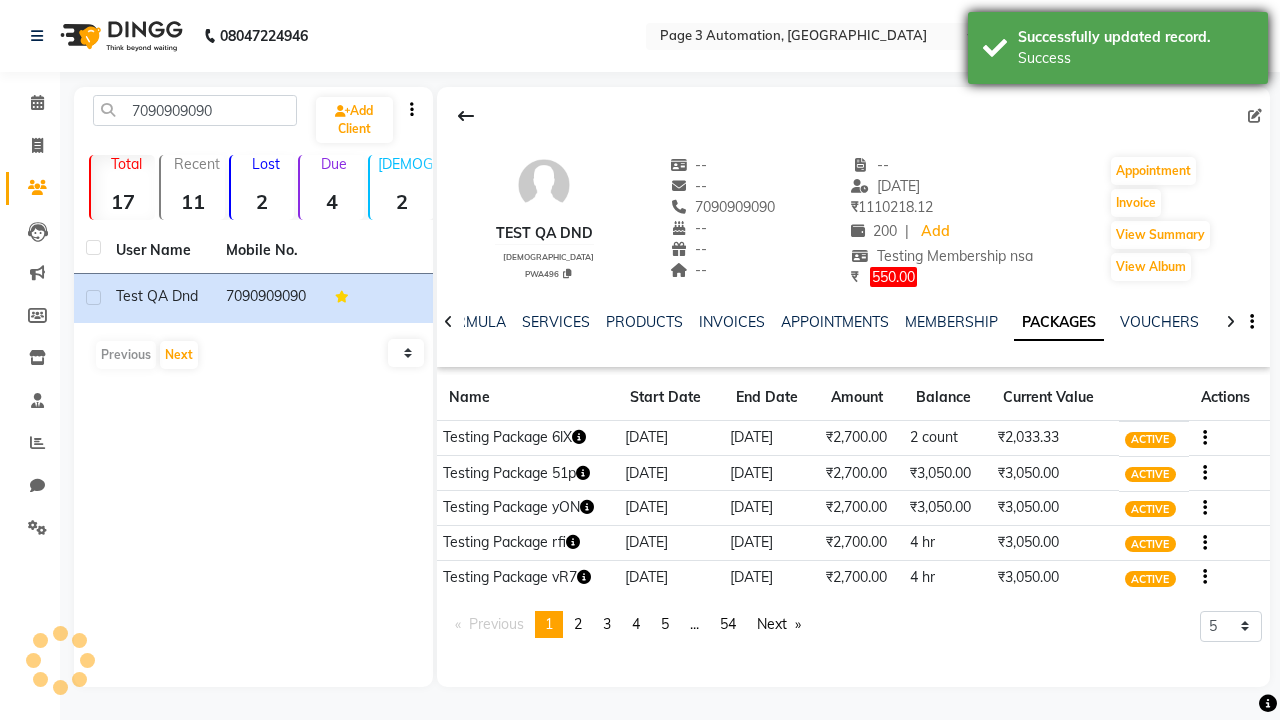 click on "Success" at bounding box center [1135, 58] 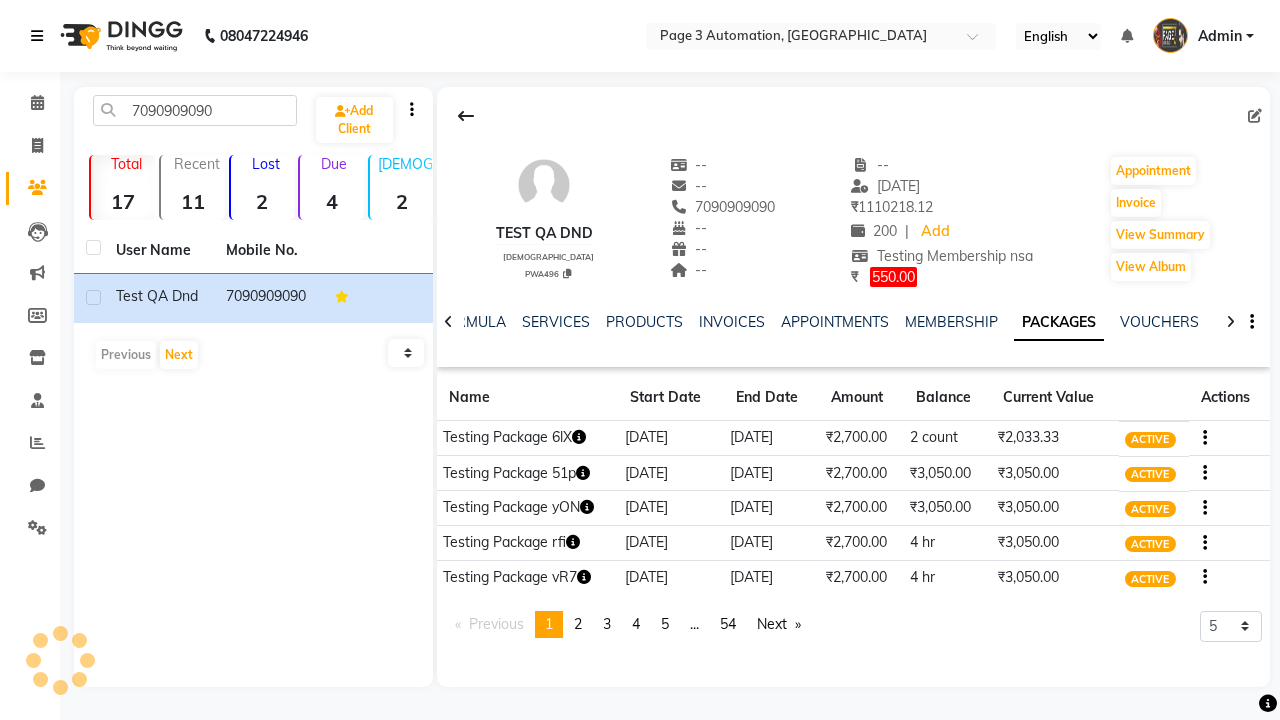 click at bounding box center [37, 36] 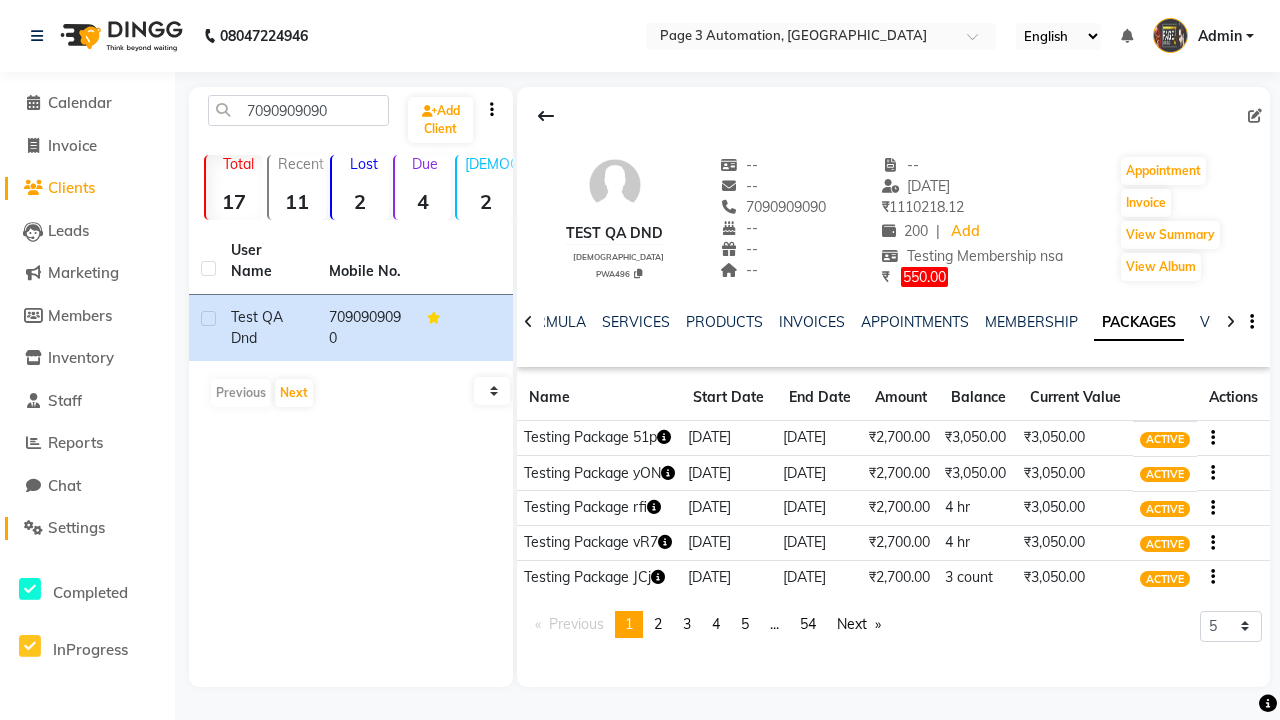 click on "Settings" 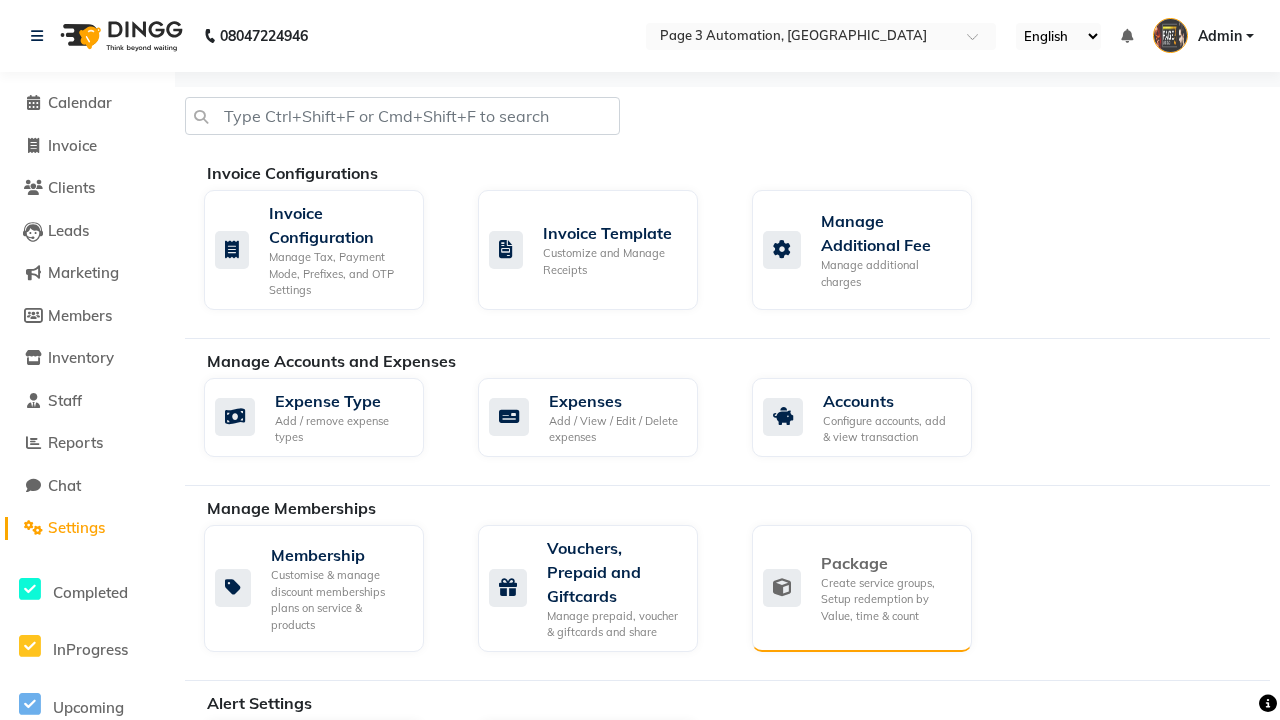 click on "Package" 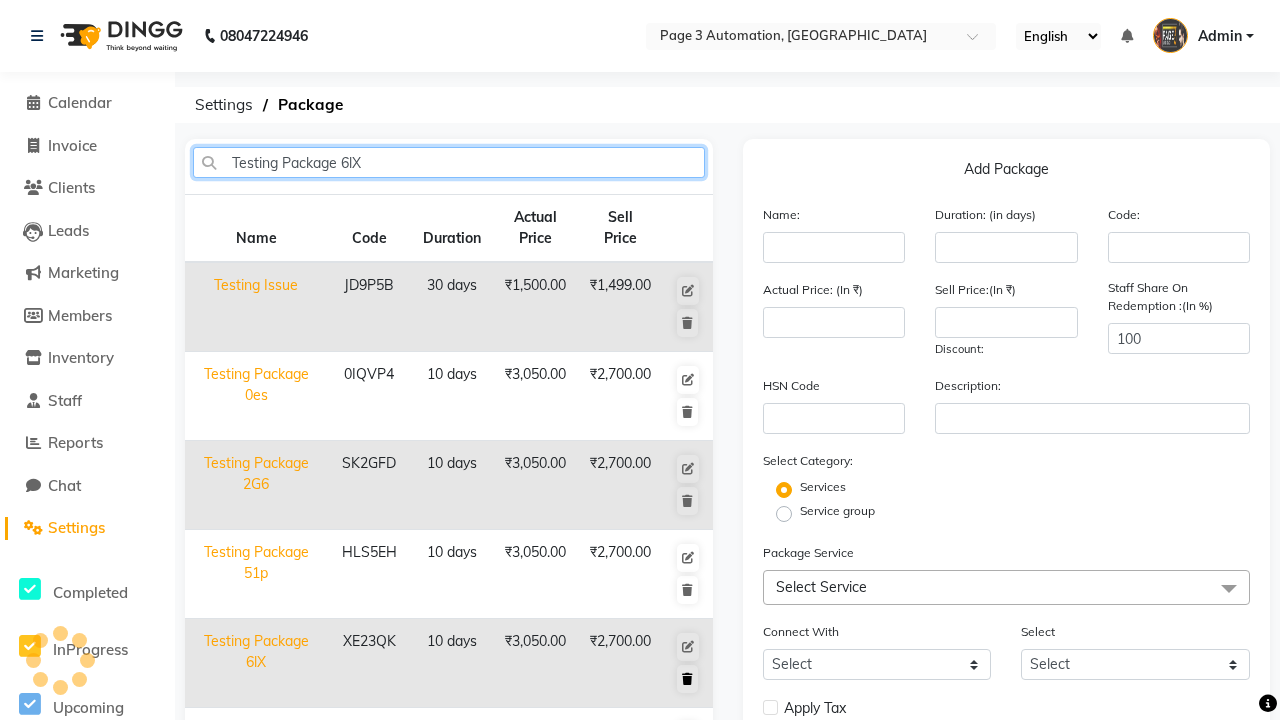 type on "Testing Package 6lX" 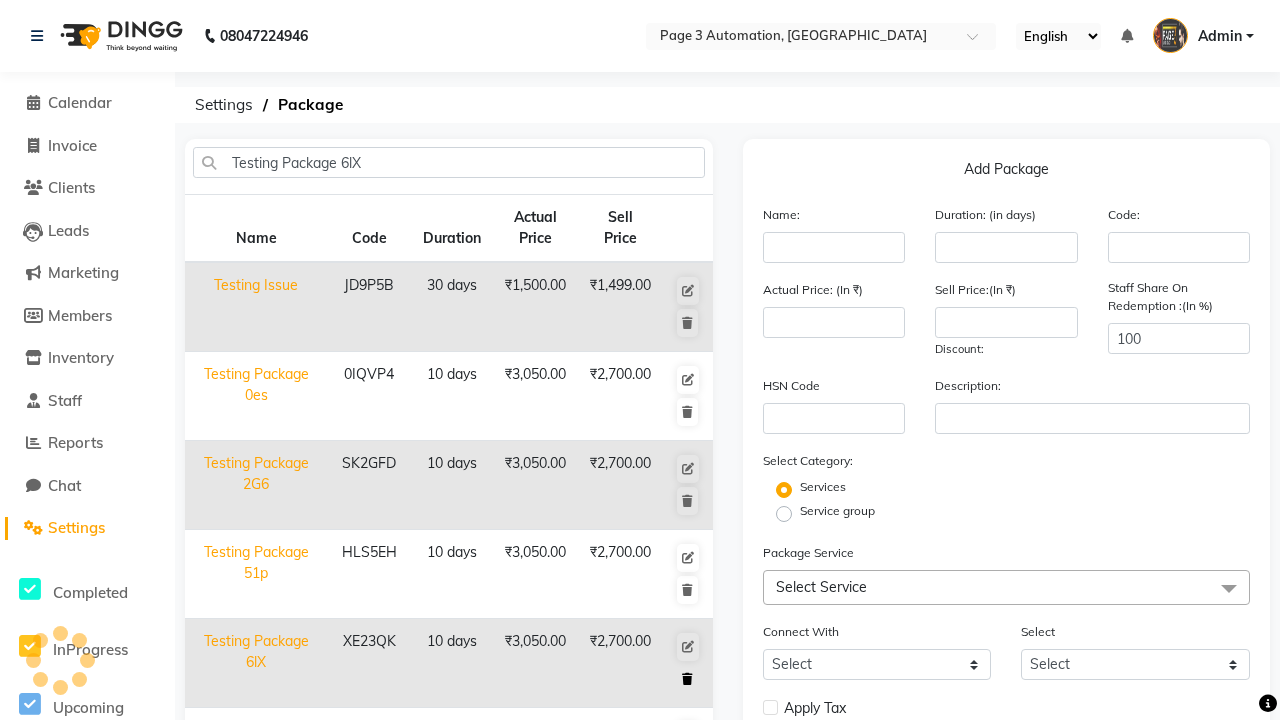 click 